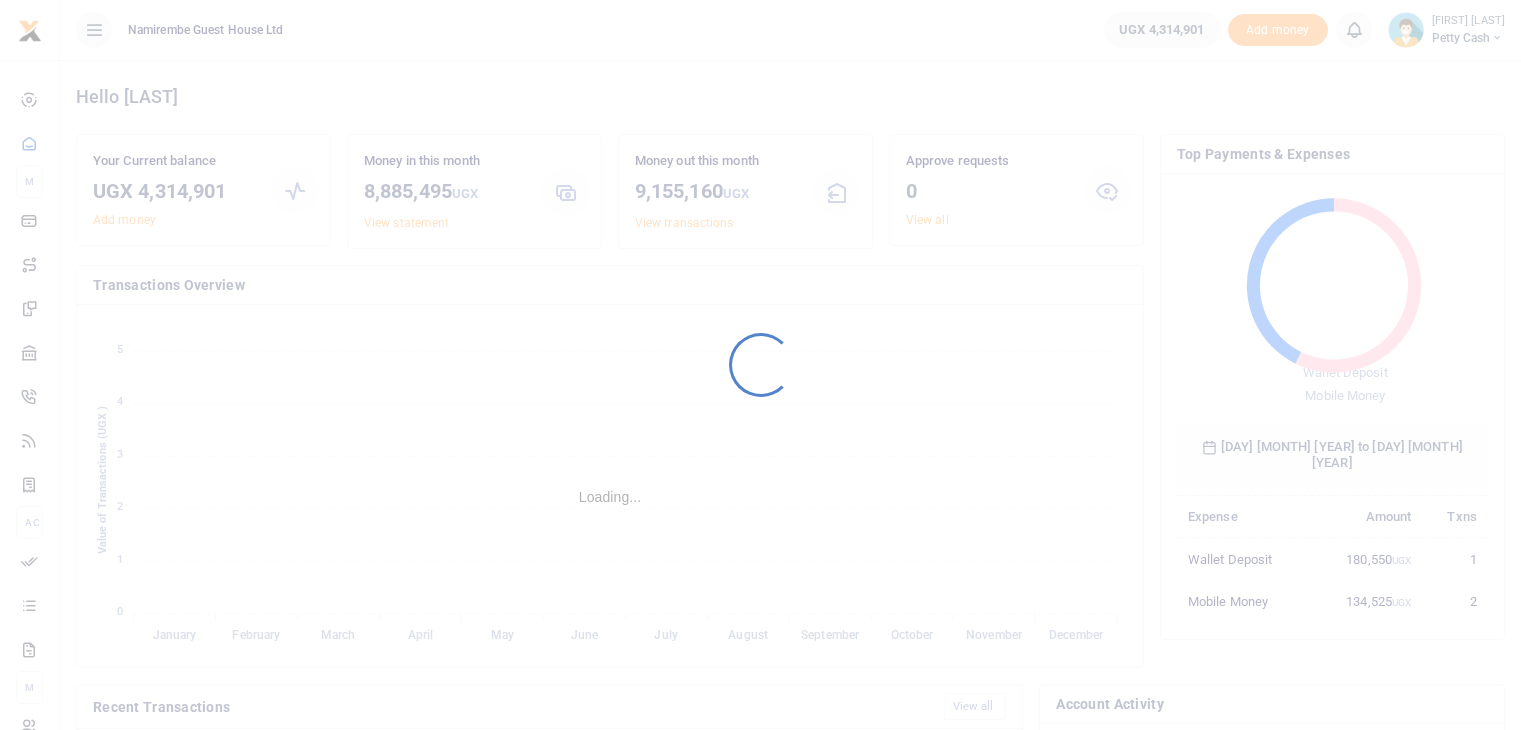 scroll, scrollTop: 0, scrollLeft: 0, axis: both 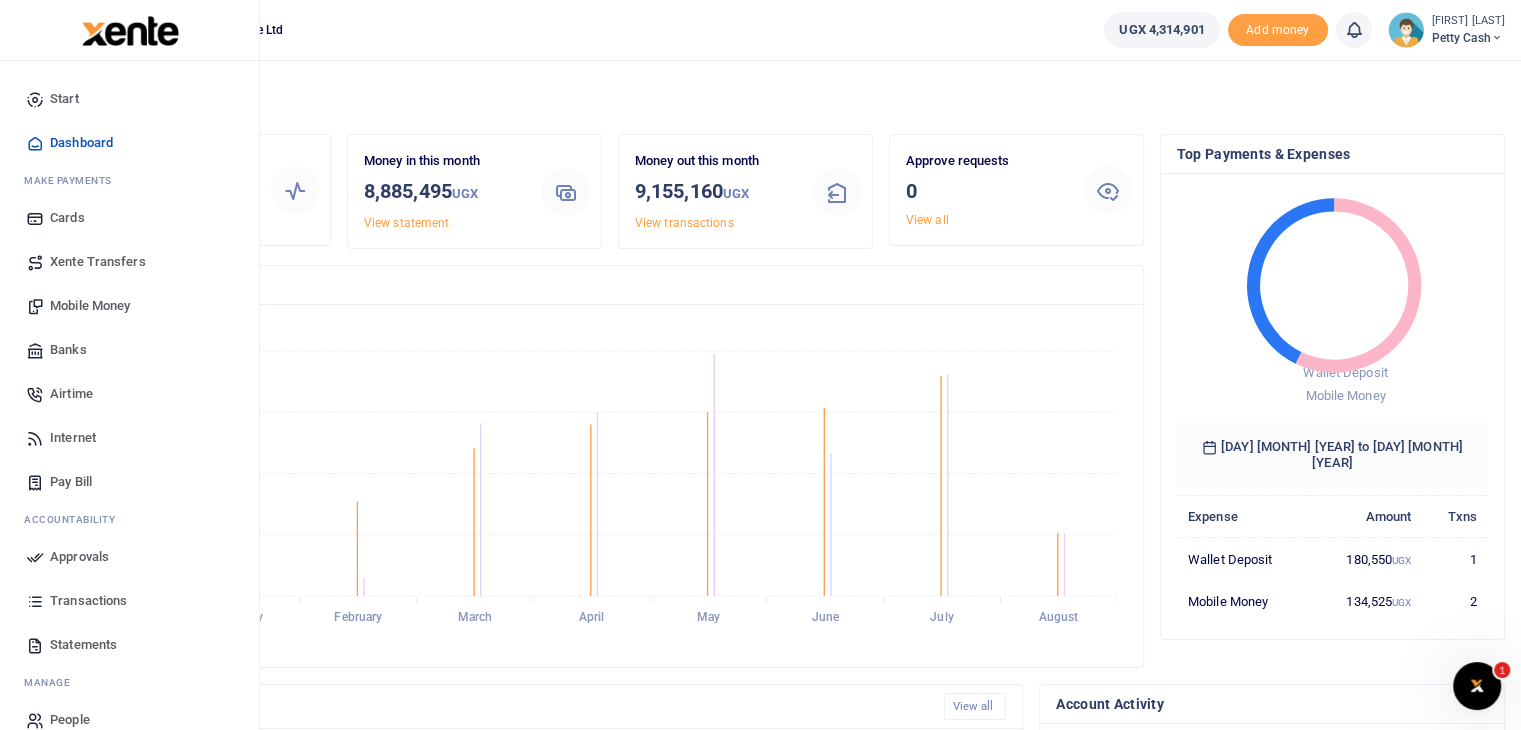 click on "Transactions" at bounding box center (88, 601) 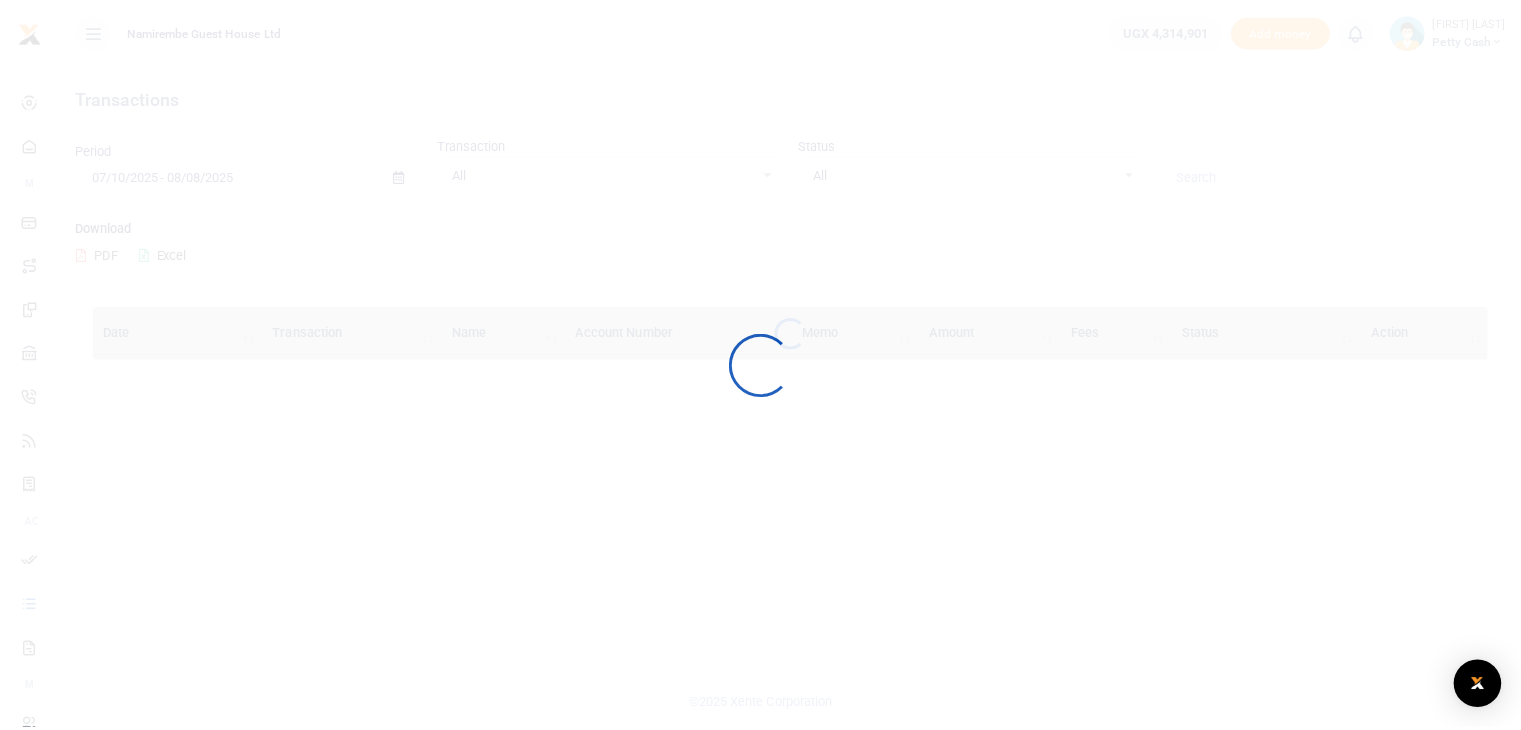 scroll, scrollTop: 0, scrollLeft: 0, axis: both 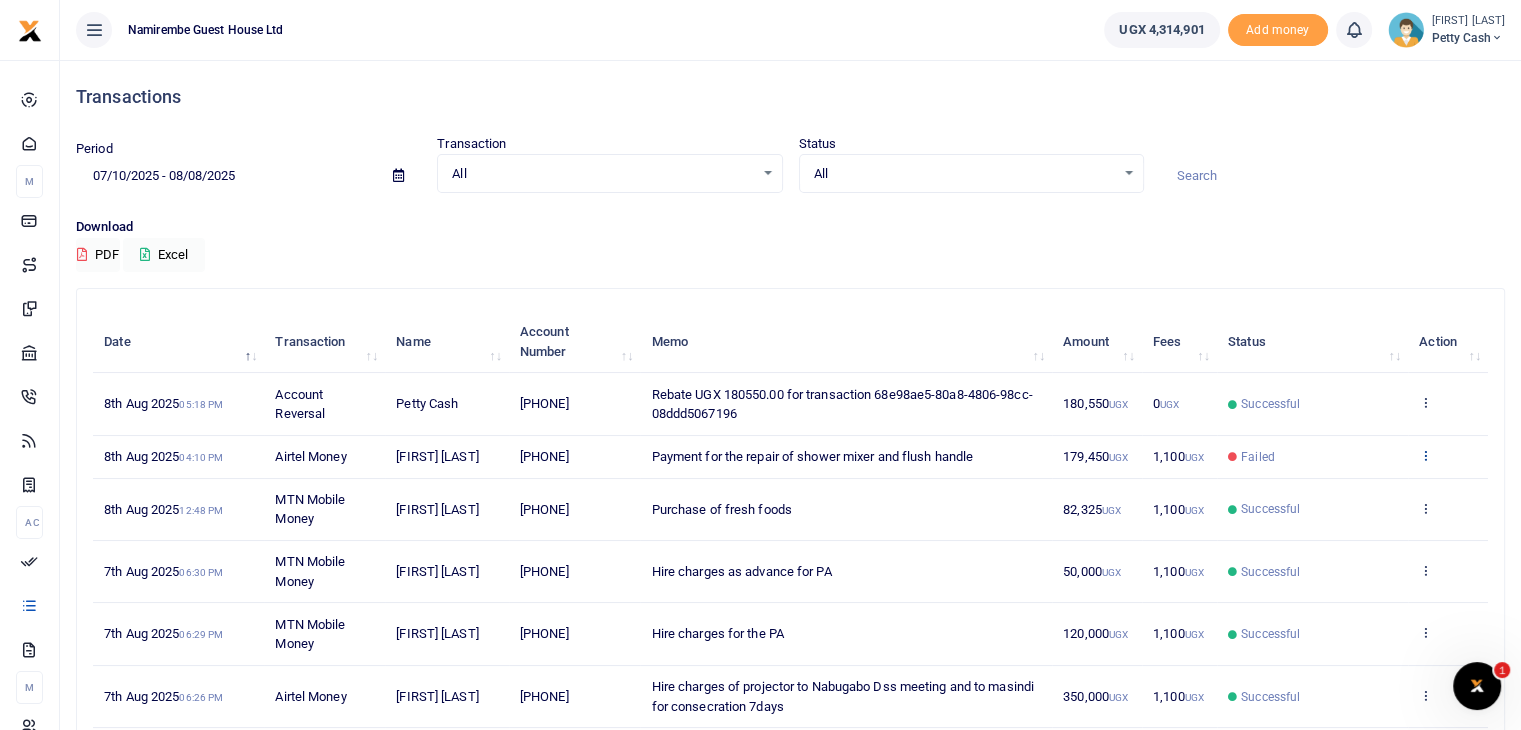 click at bounding box center (1425, 455) 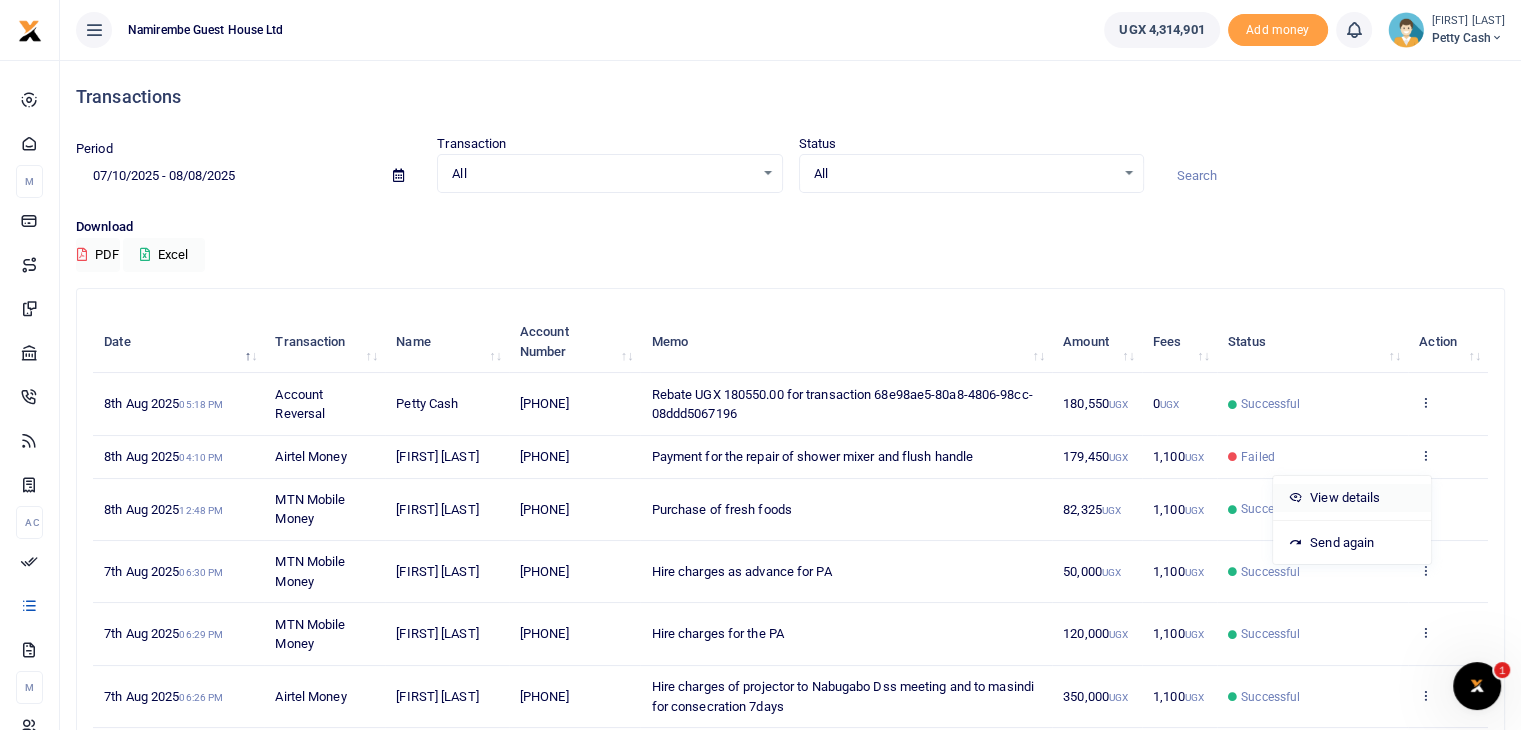 click on "View details" at bounding box center [1352, 498] 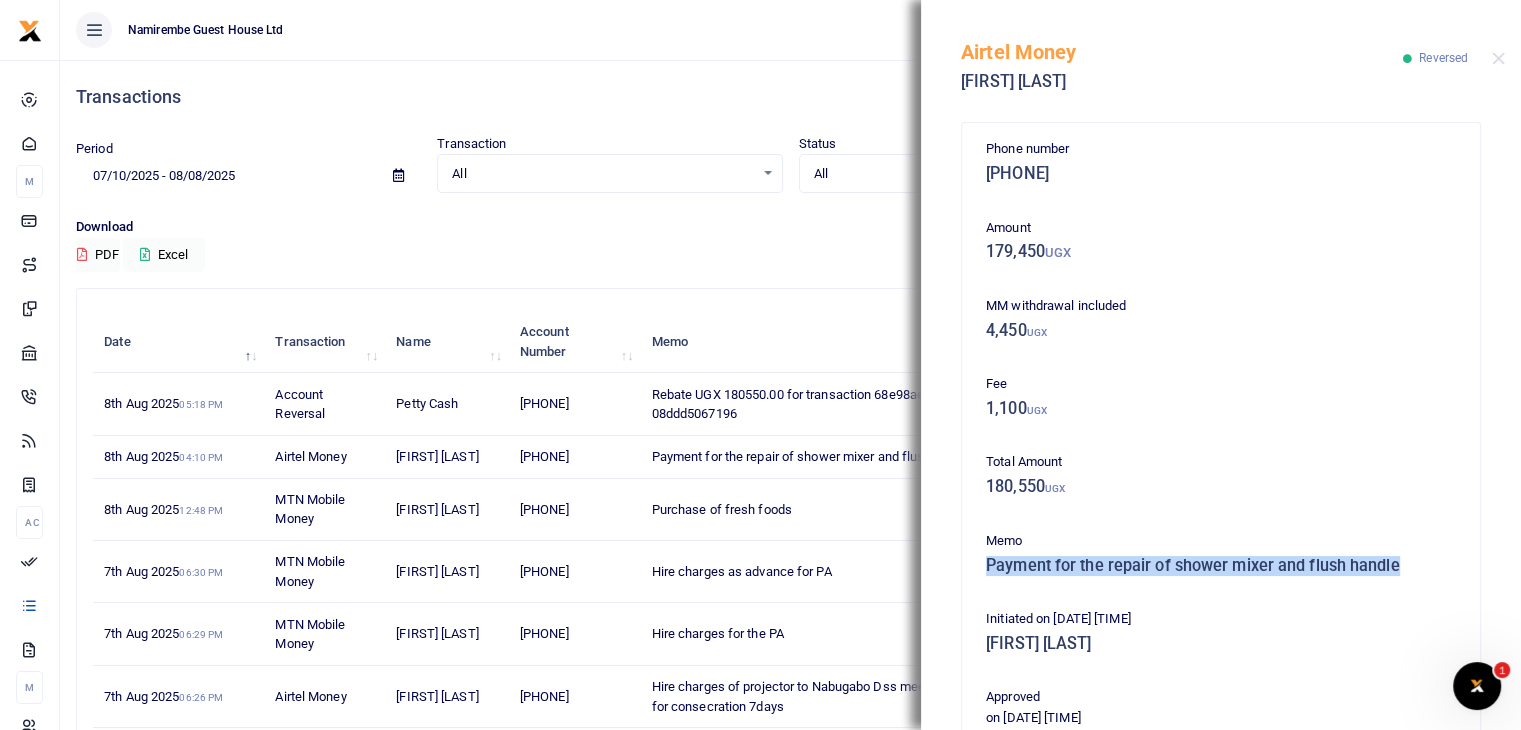 drag, startPoint x: 988, startPoint y: 569, endPoint x: 1421, endPoint y: 561, distance: 433.07388 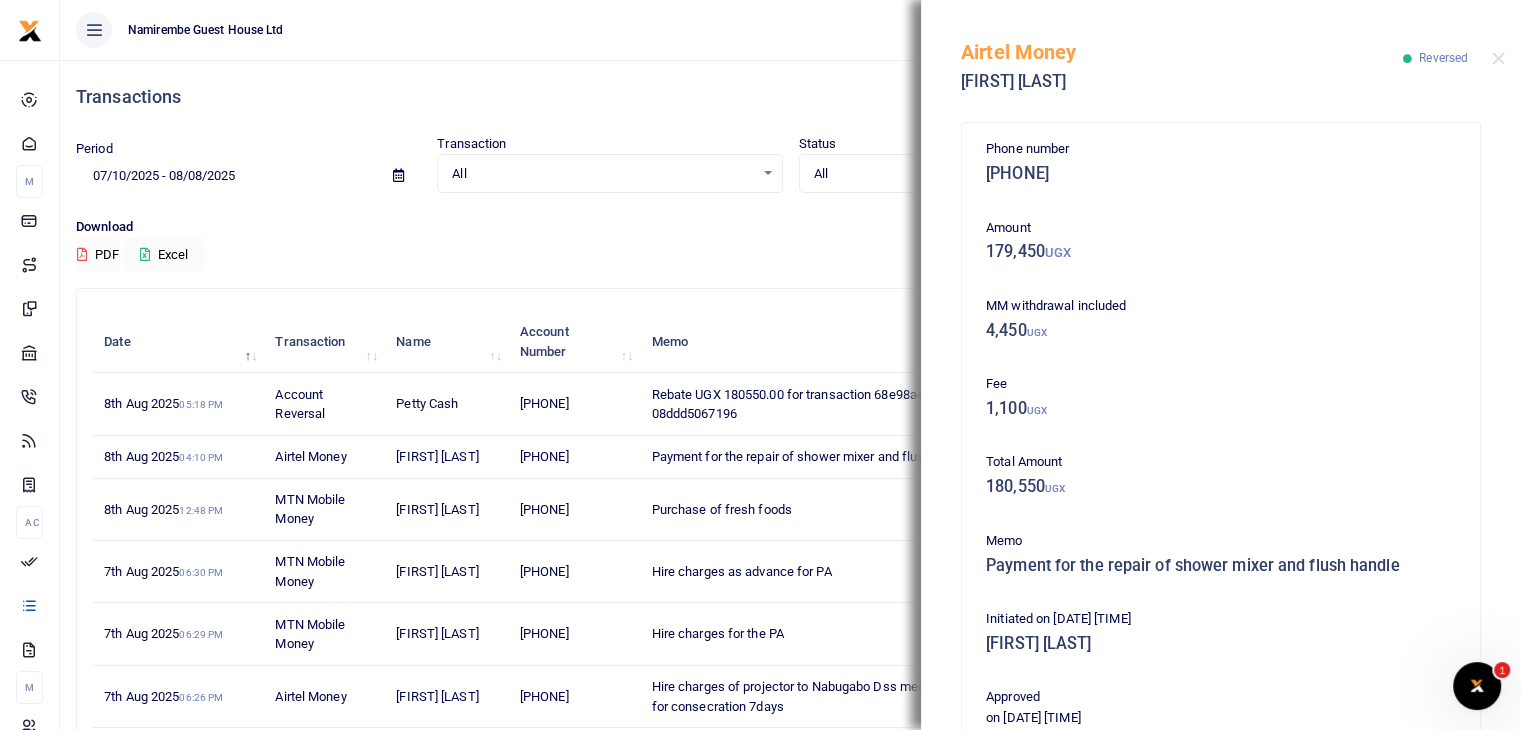 click on "1,100 UGX" at bounding box center (1221, 409) 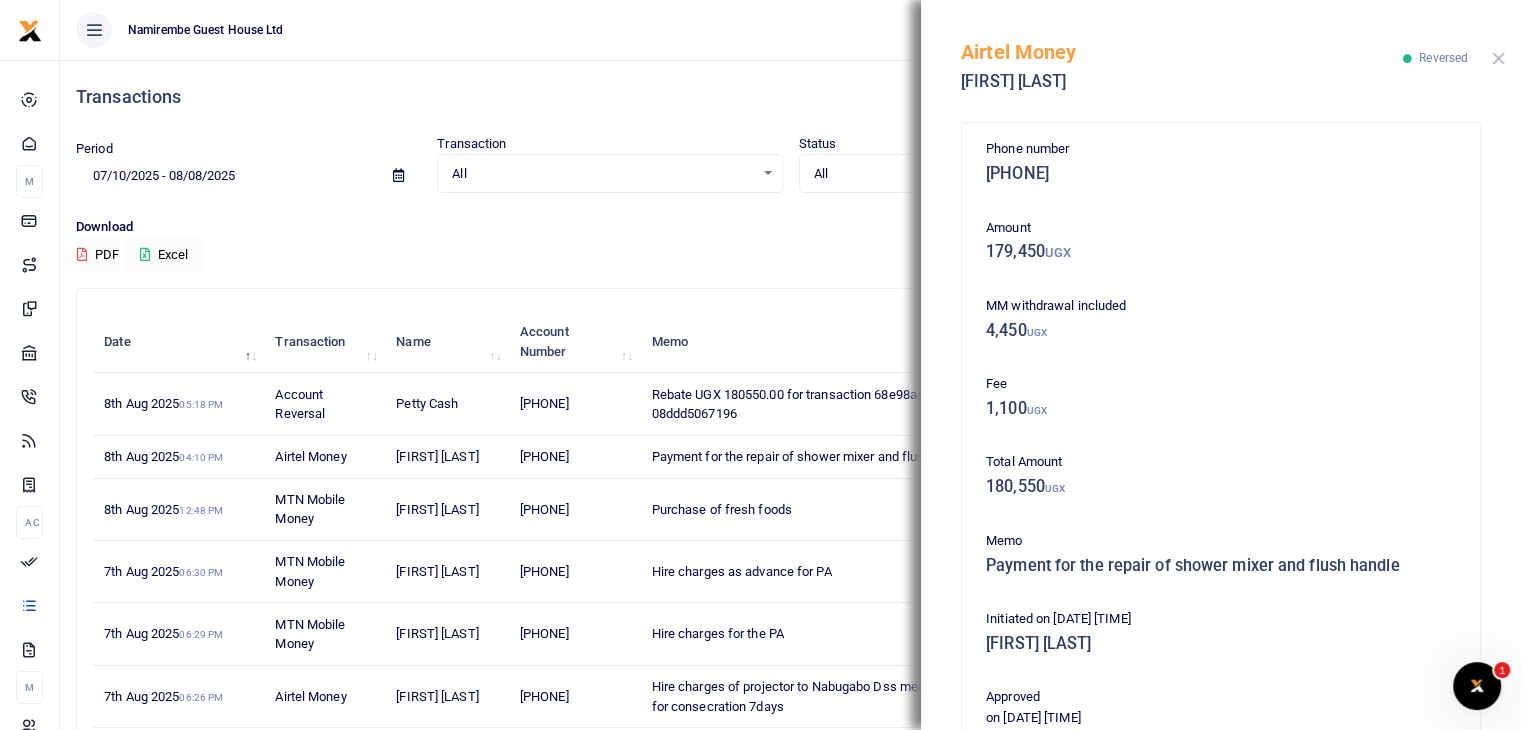 click at bounding box center (1498, 58) 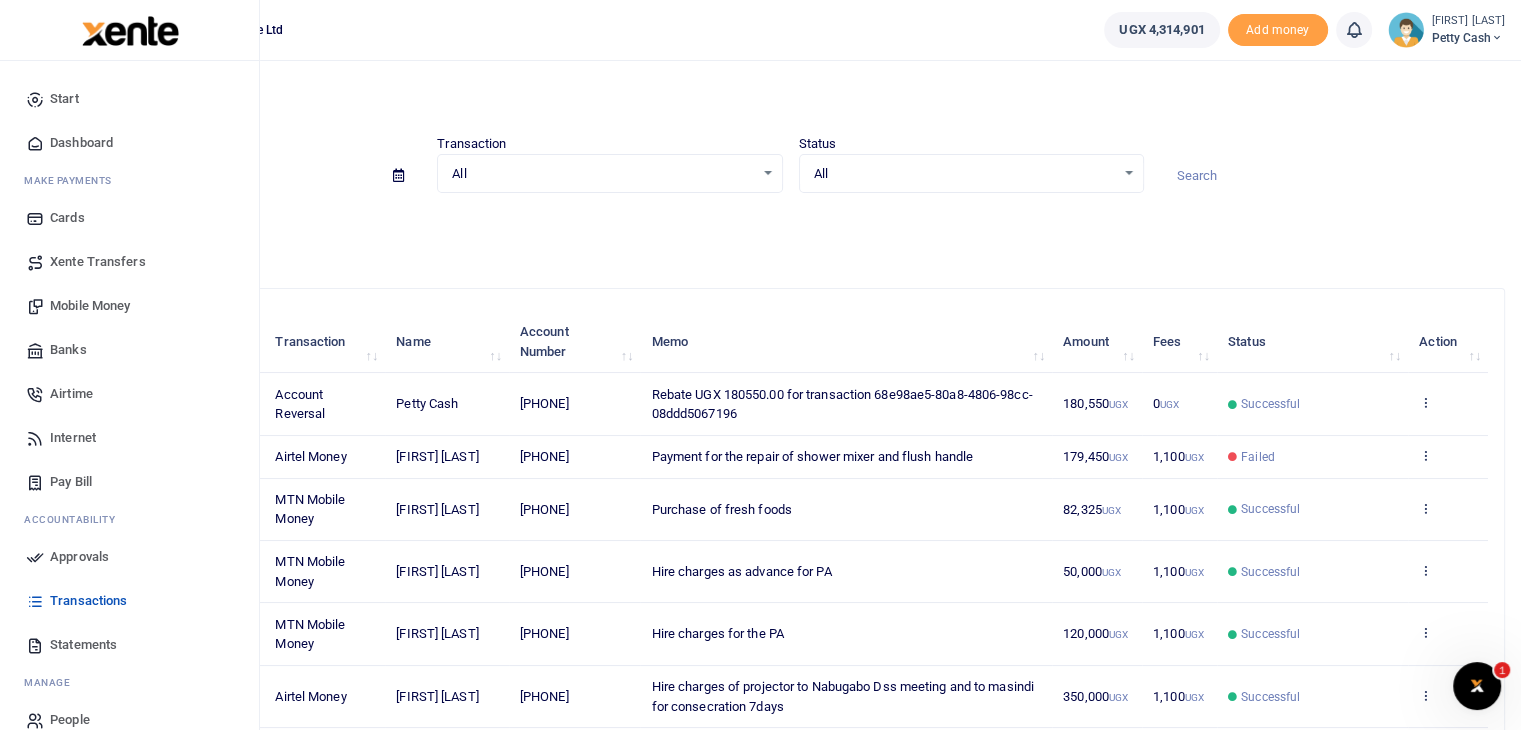 click on "Mobile Money" at bounding box center (90, 306) 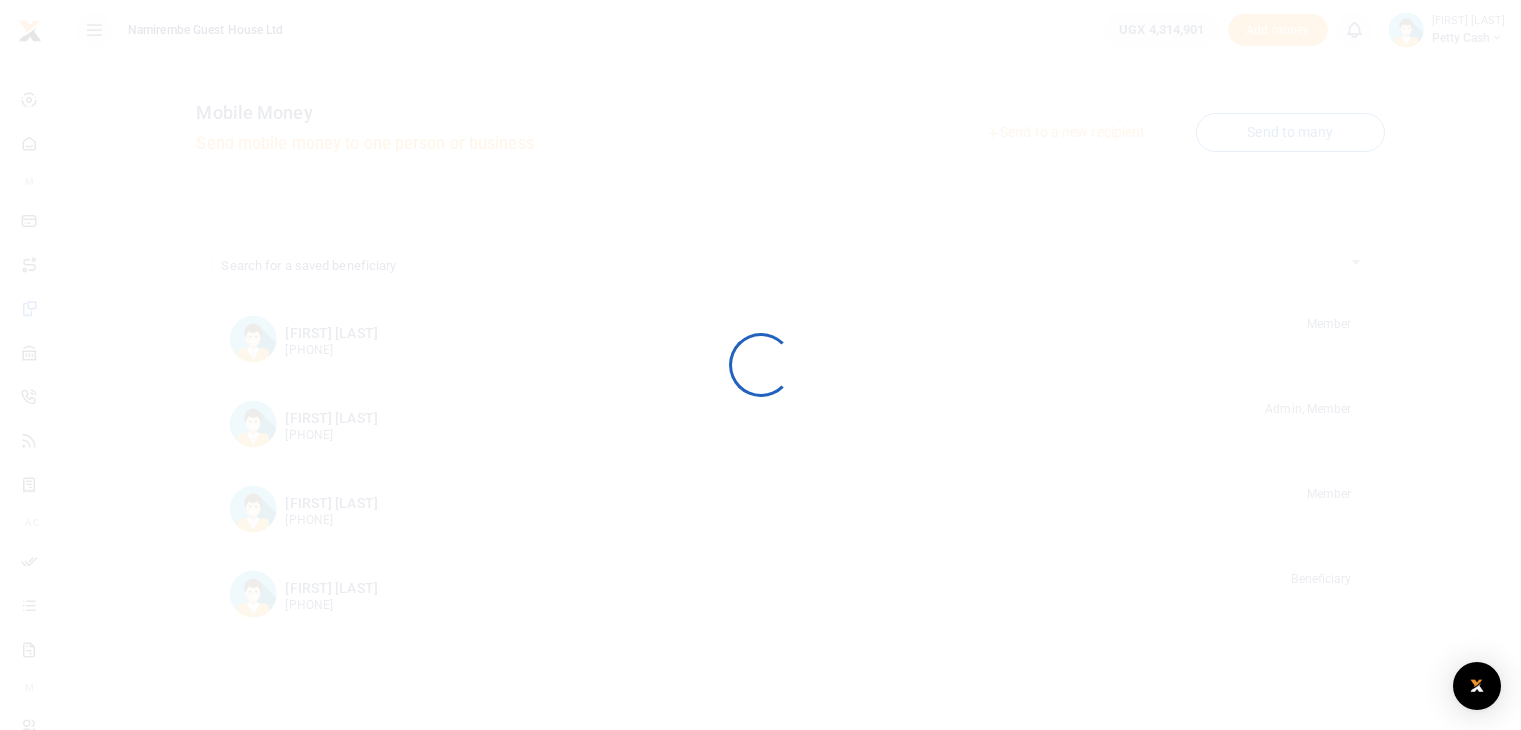 scroll, scrollTop: 0, scrollLeft: 0, axis: both 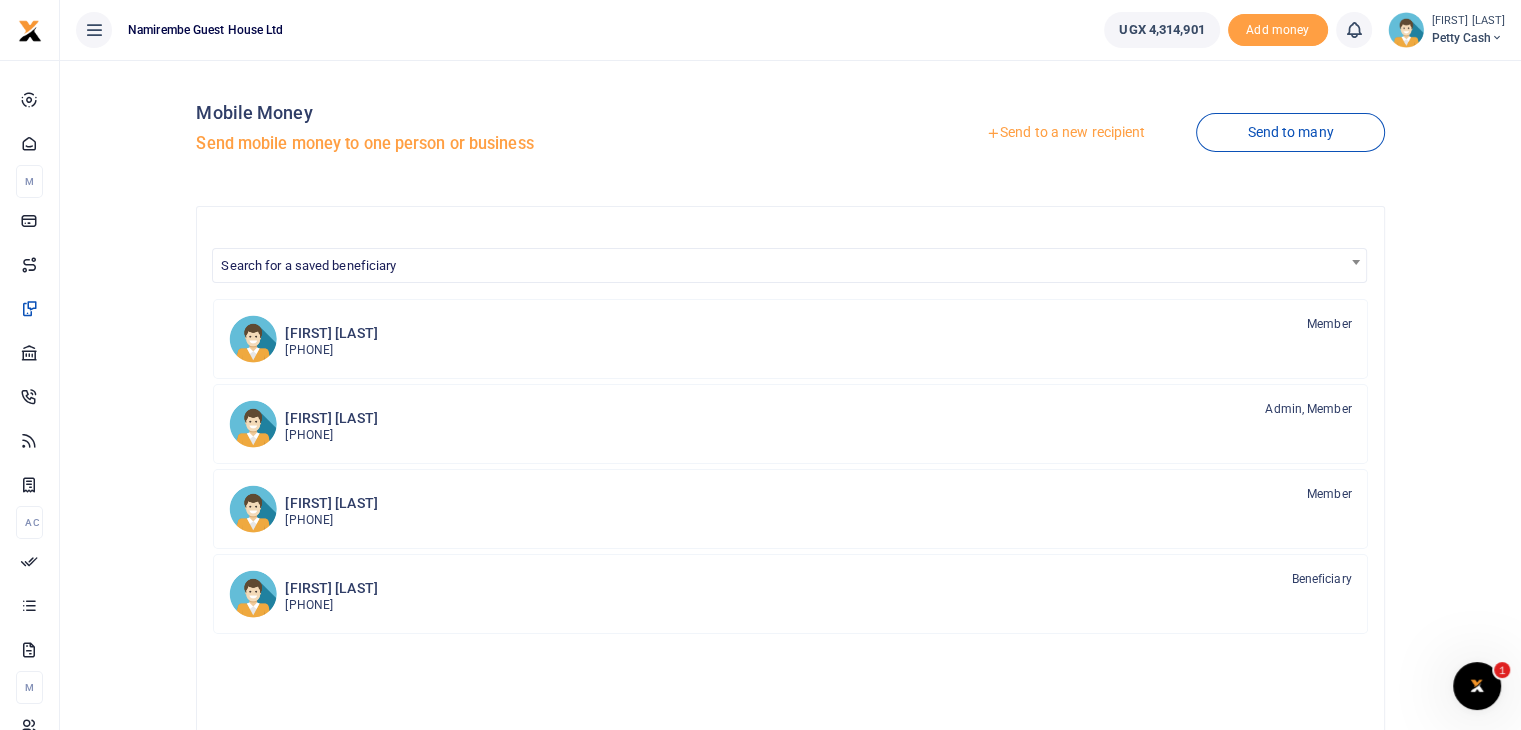 click on "Send to a new recipient" at bounding box center (1065, 133) 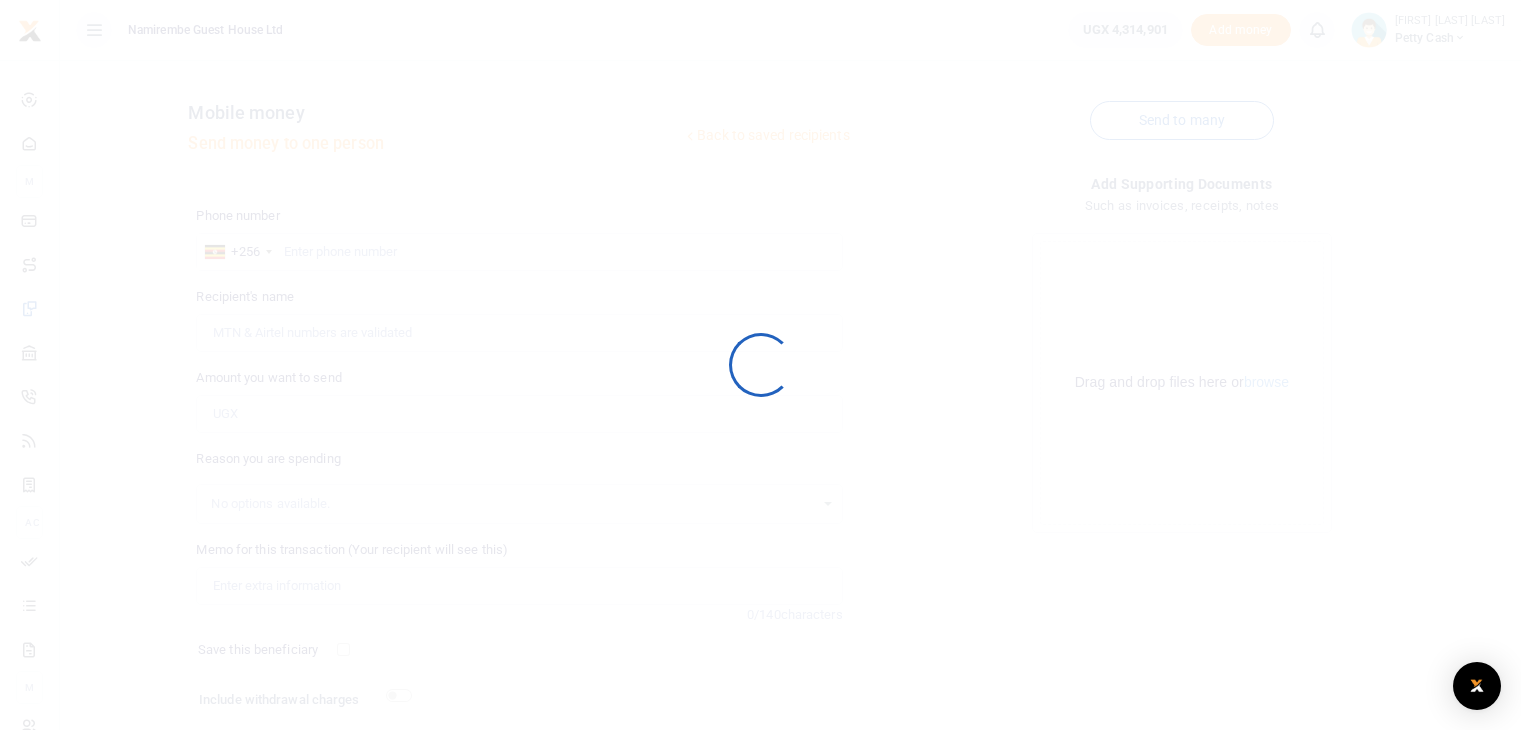 scroll, scrollTop: 0, scrollLeft: 0, axis: both 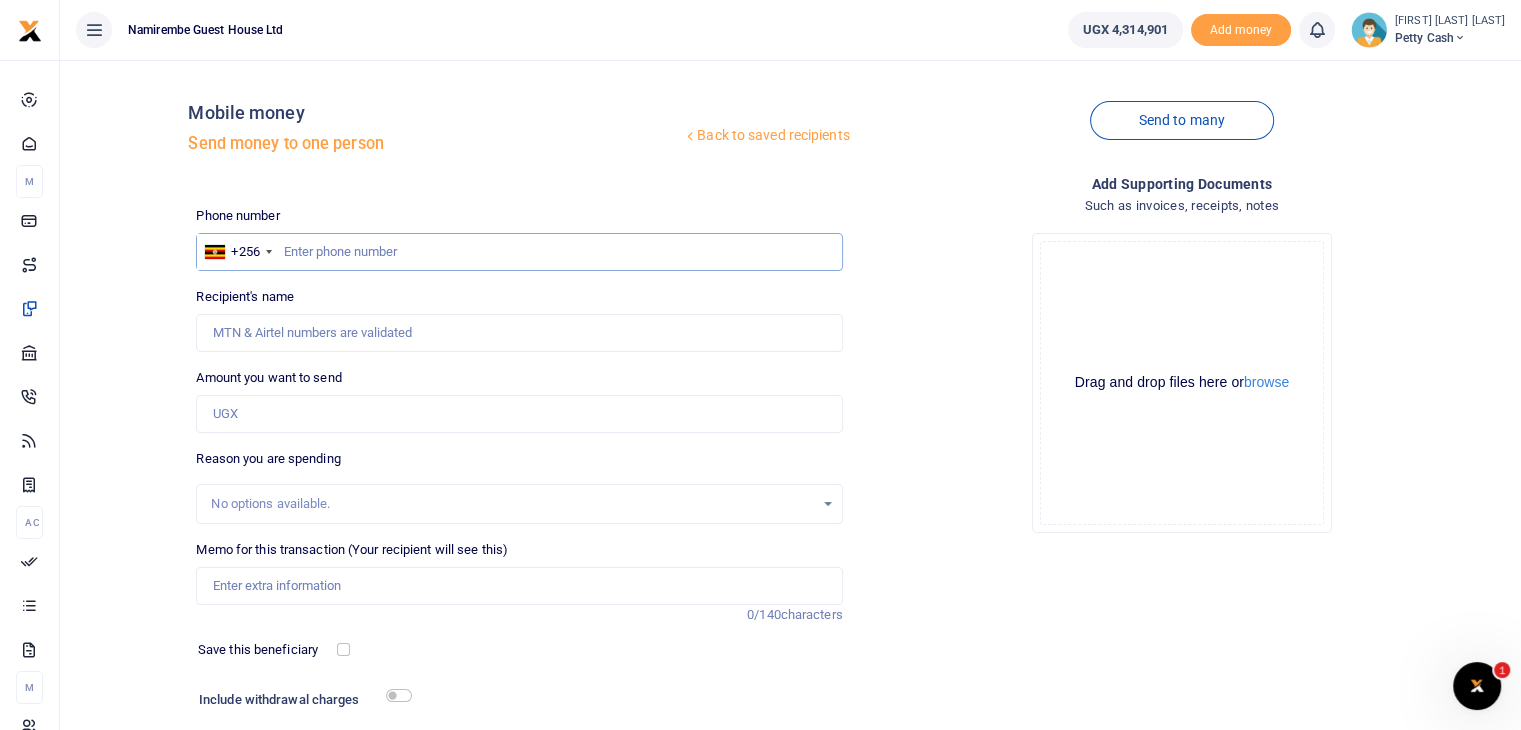 click at bounding box center [519, 252] 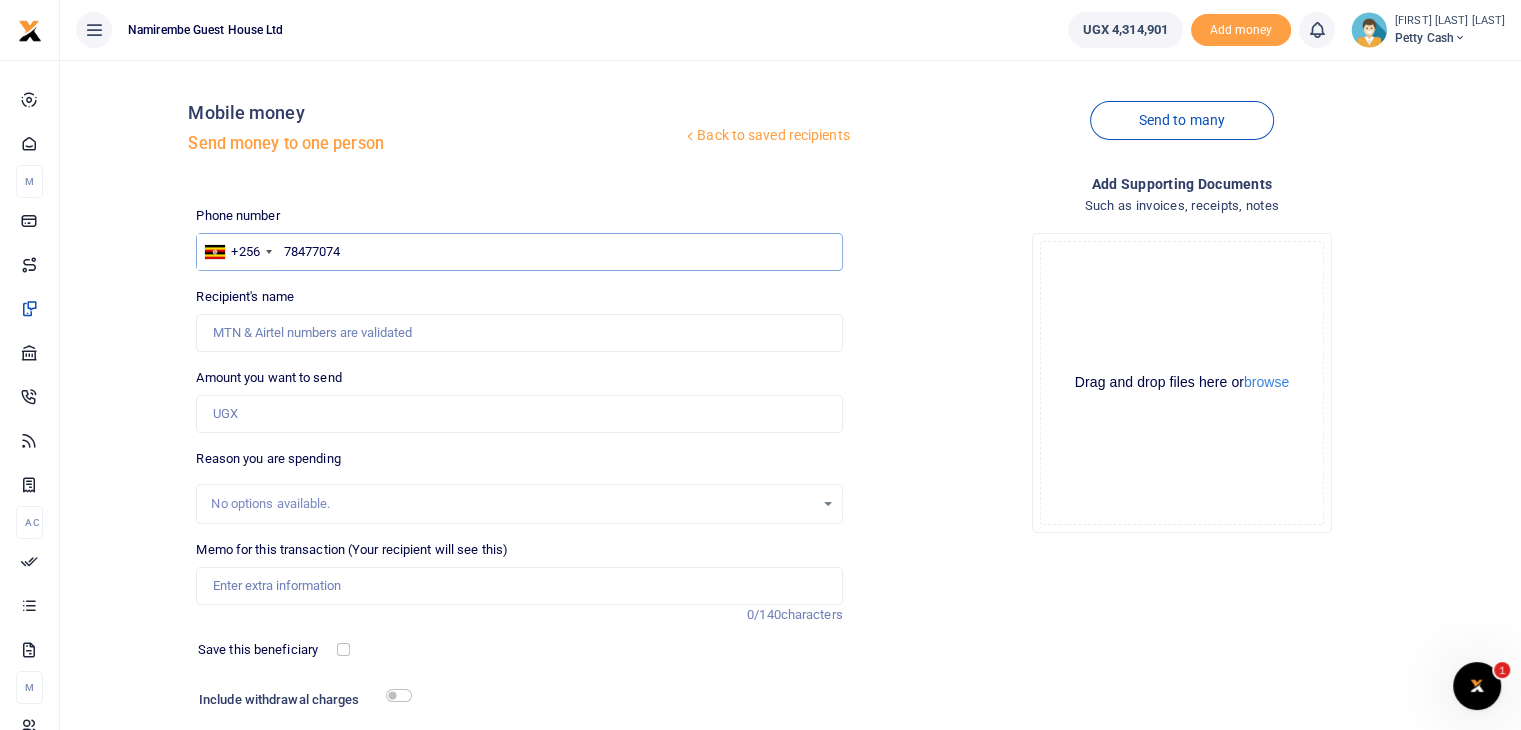 type on "784770741" 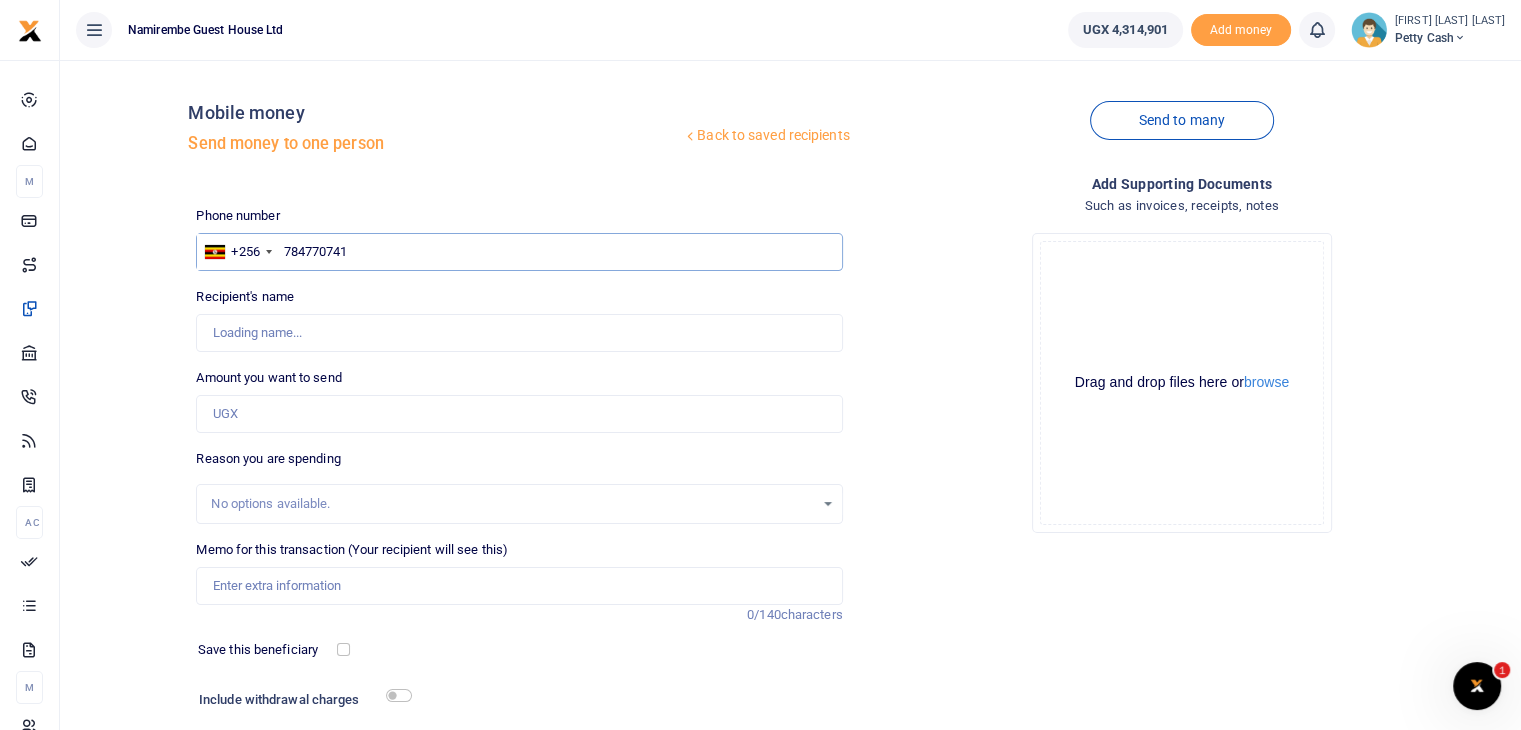 type on "[FIRST] [LAST]" 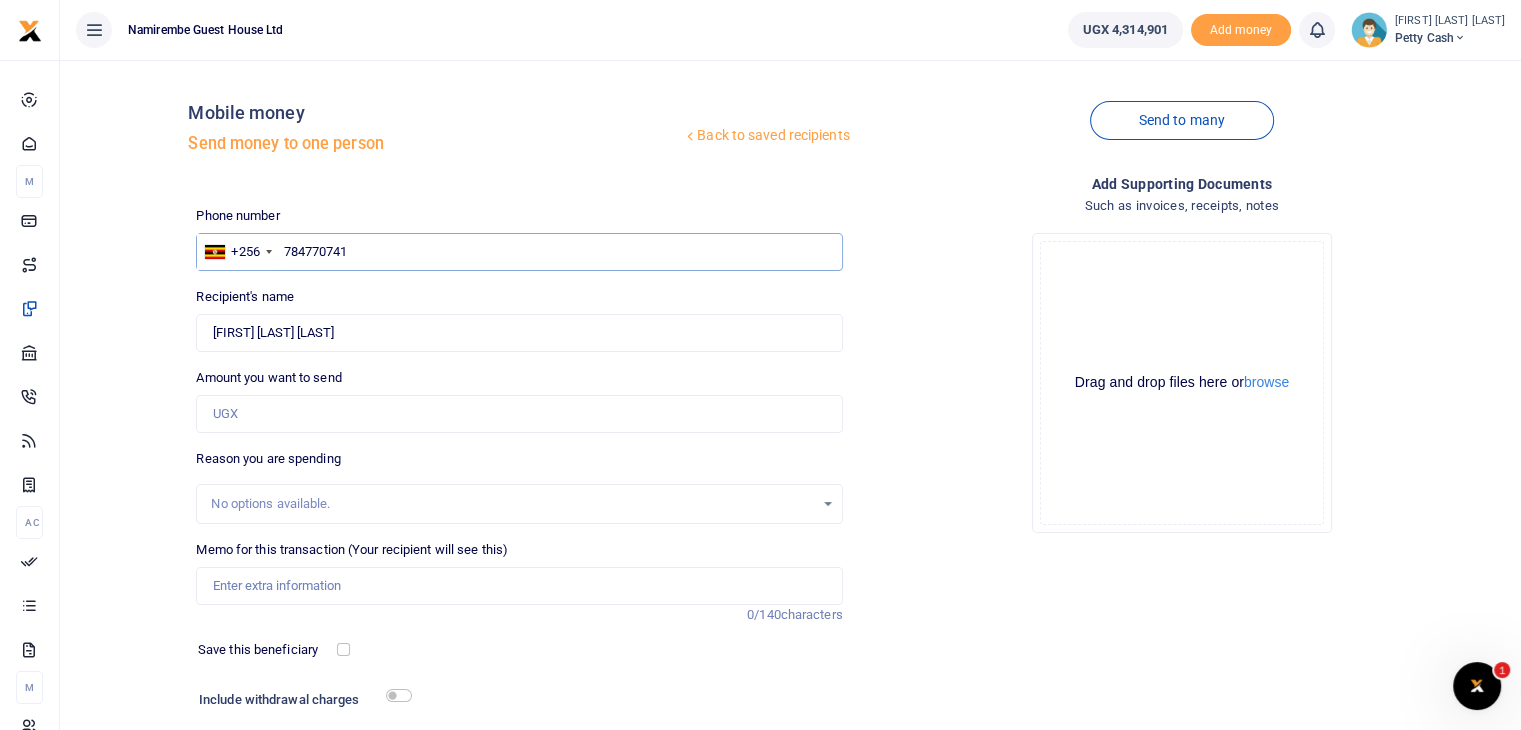 type on "784770741" 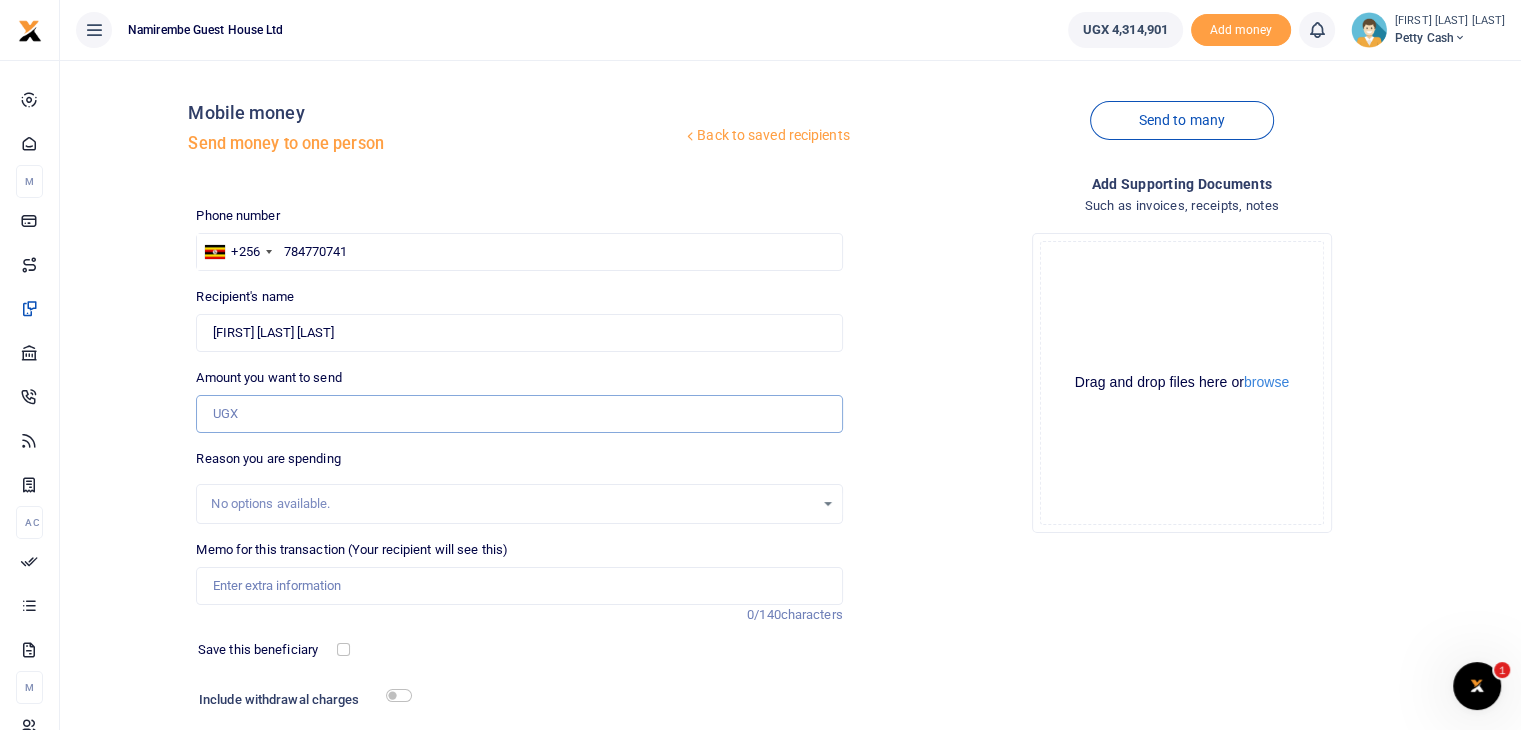 click on "Amount you want to send" at bounding box center (519, 414) 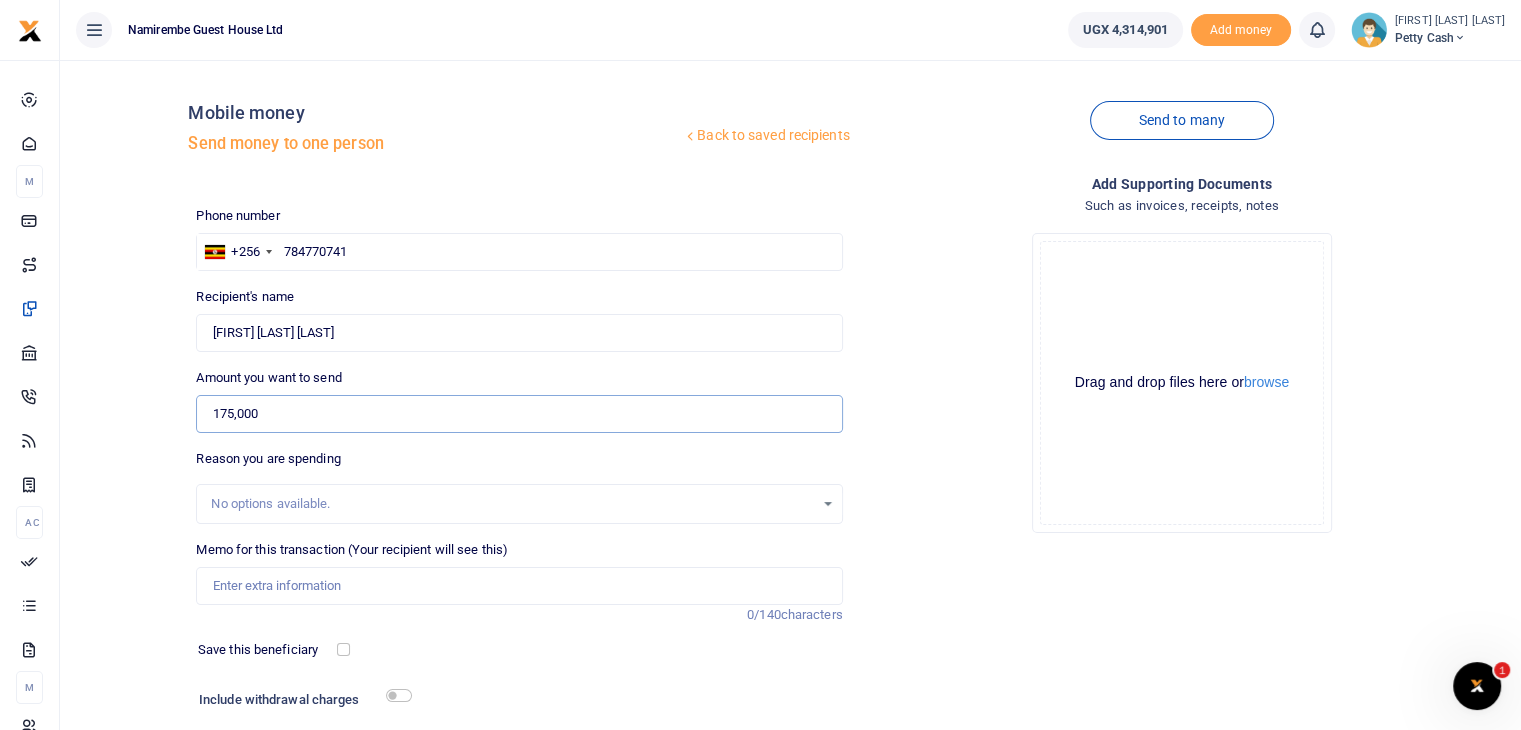 type on "175,000" 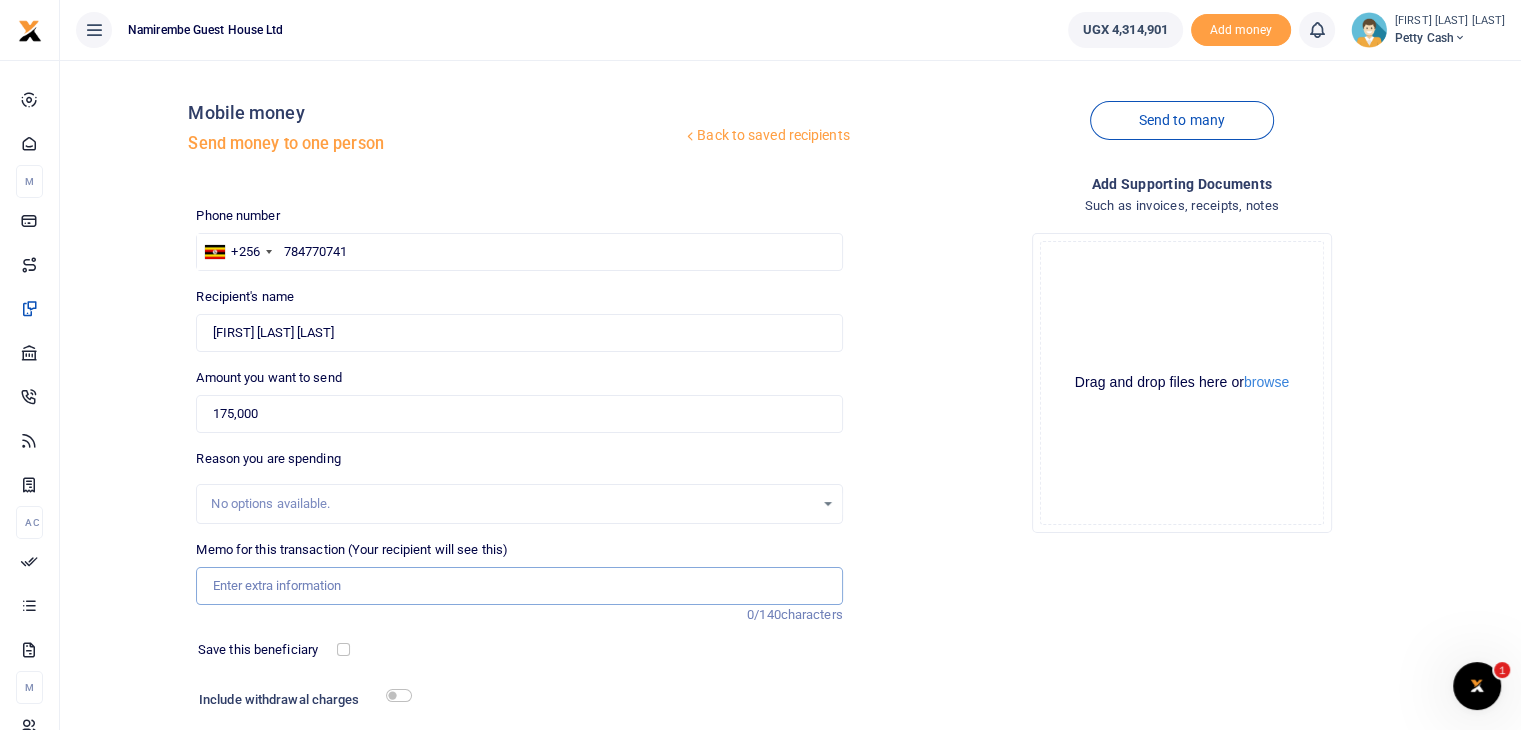 click on "Memo for this transaction (Your recipient will see this)" at bounding box center [519, 586] 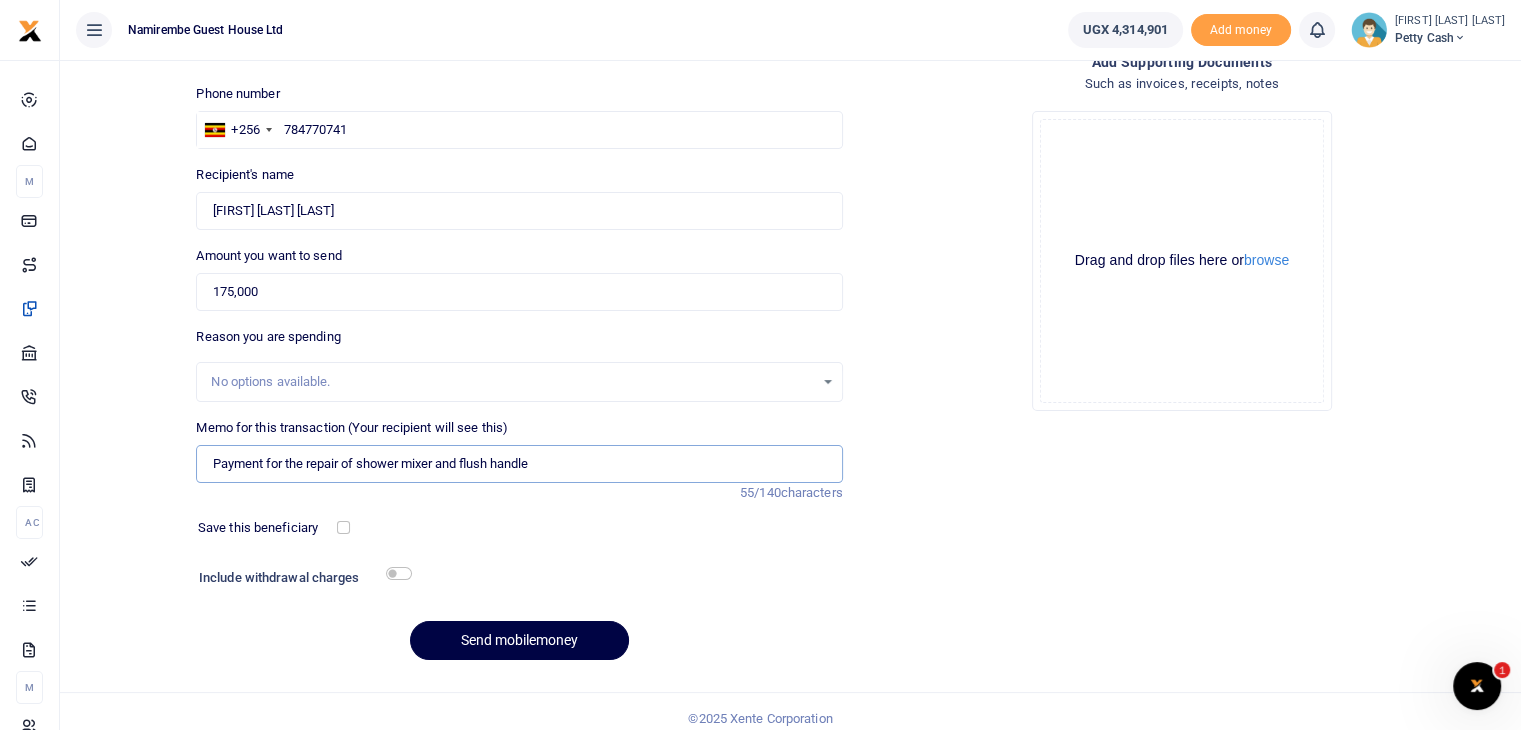 scroll, scrollTop: 136, scrollLeft: 0, axis: vertical 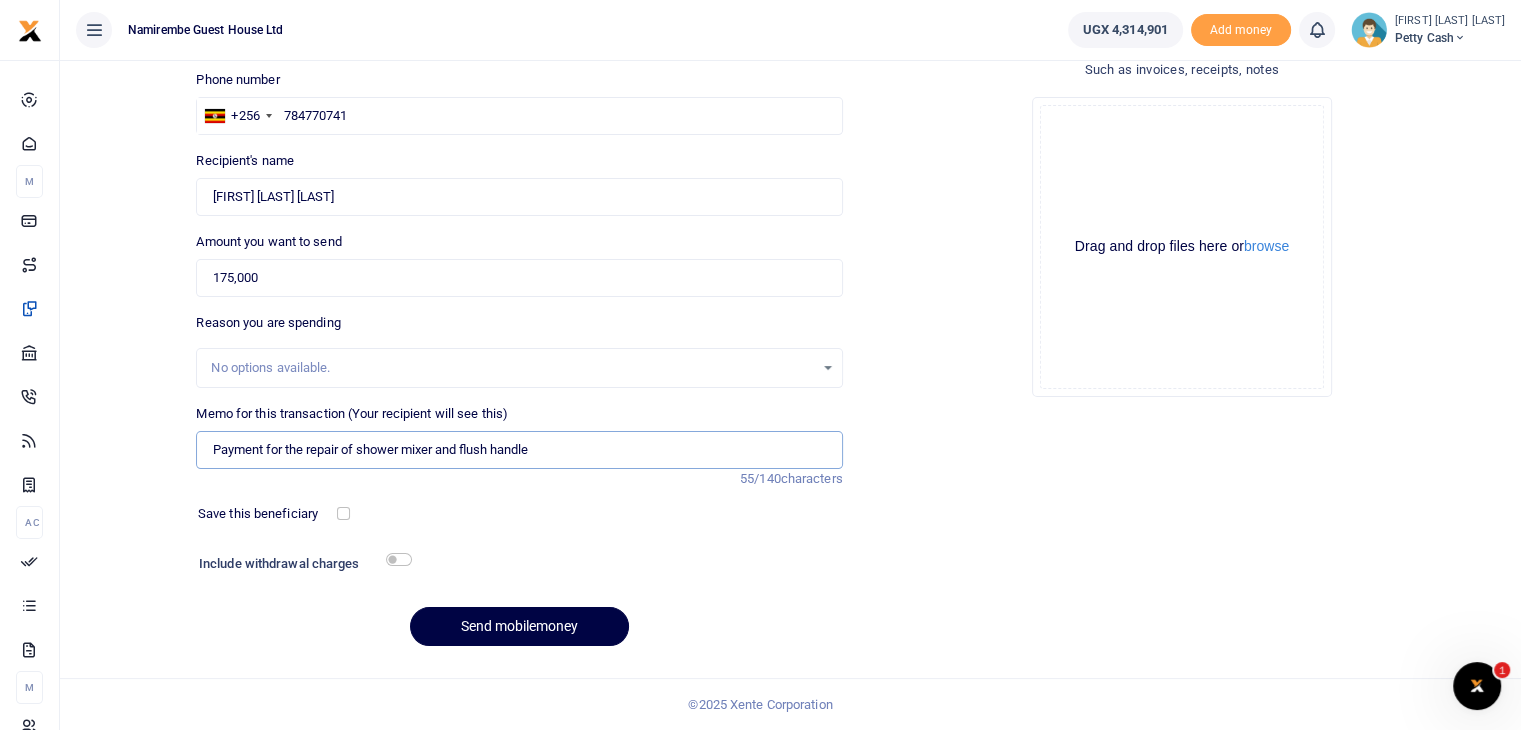 type on "Payment for the repair of shower mixer and flush handle" 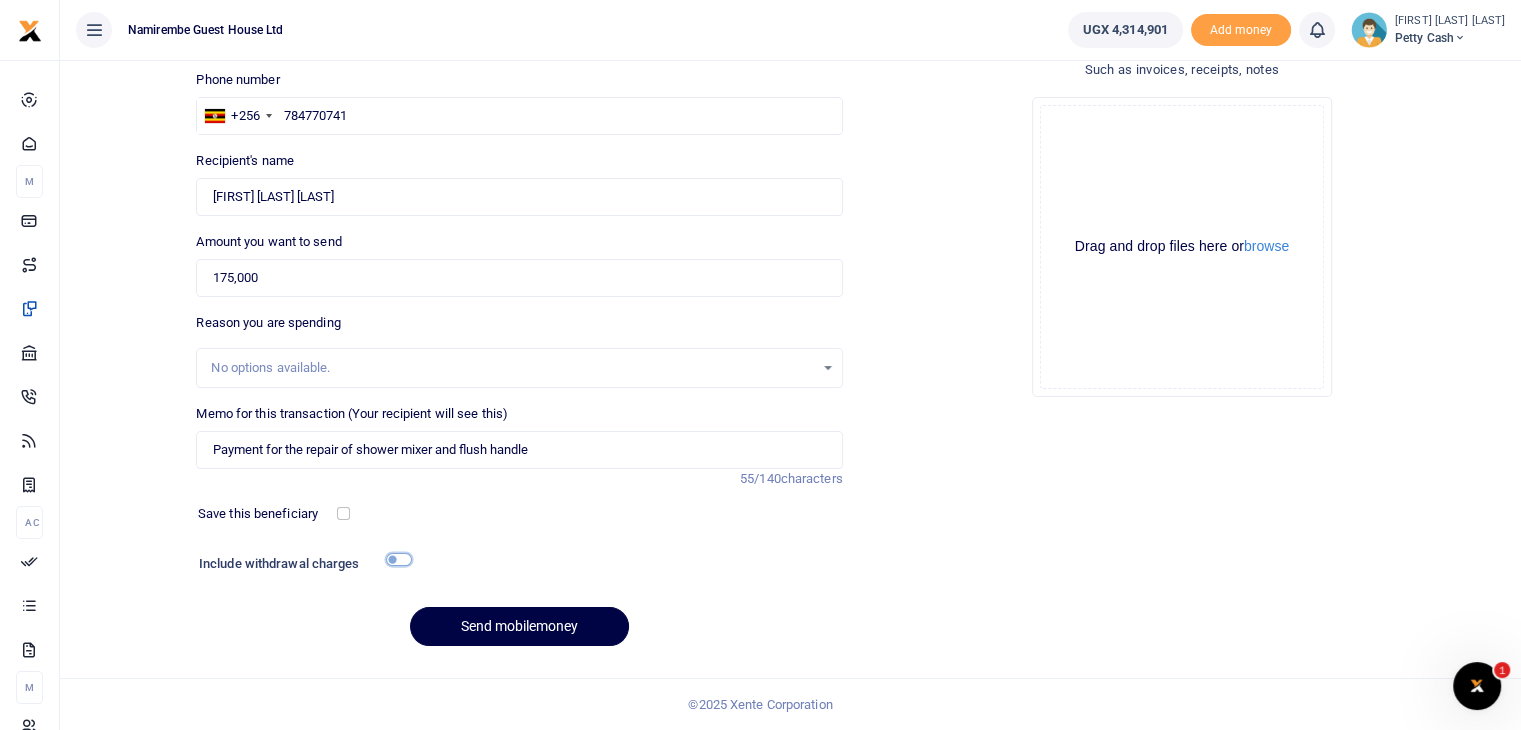 click at bounding box center [399, 559] 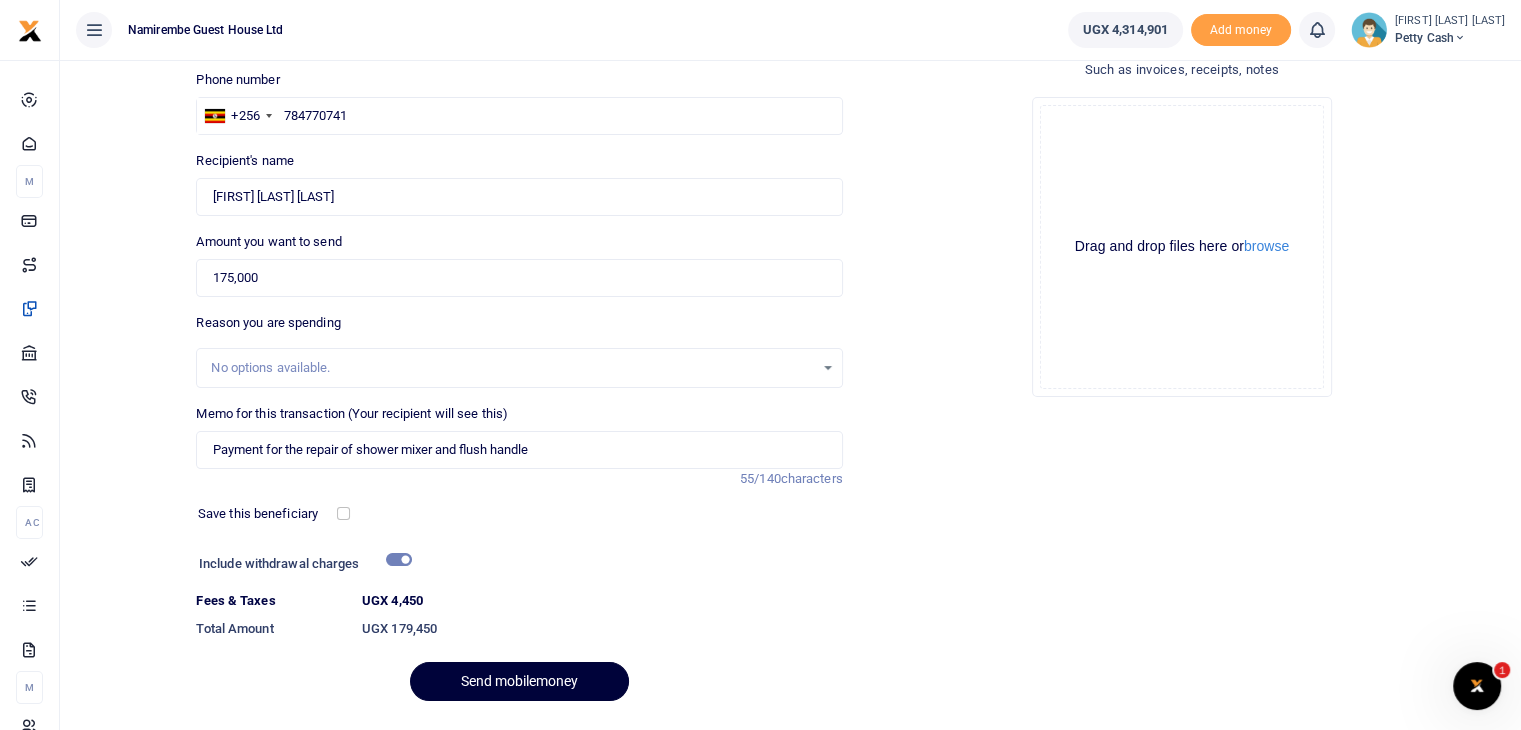 click on "Send mobilemoney" at bounding box center (519, 681) 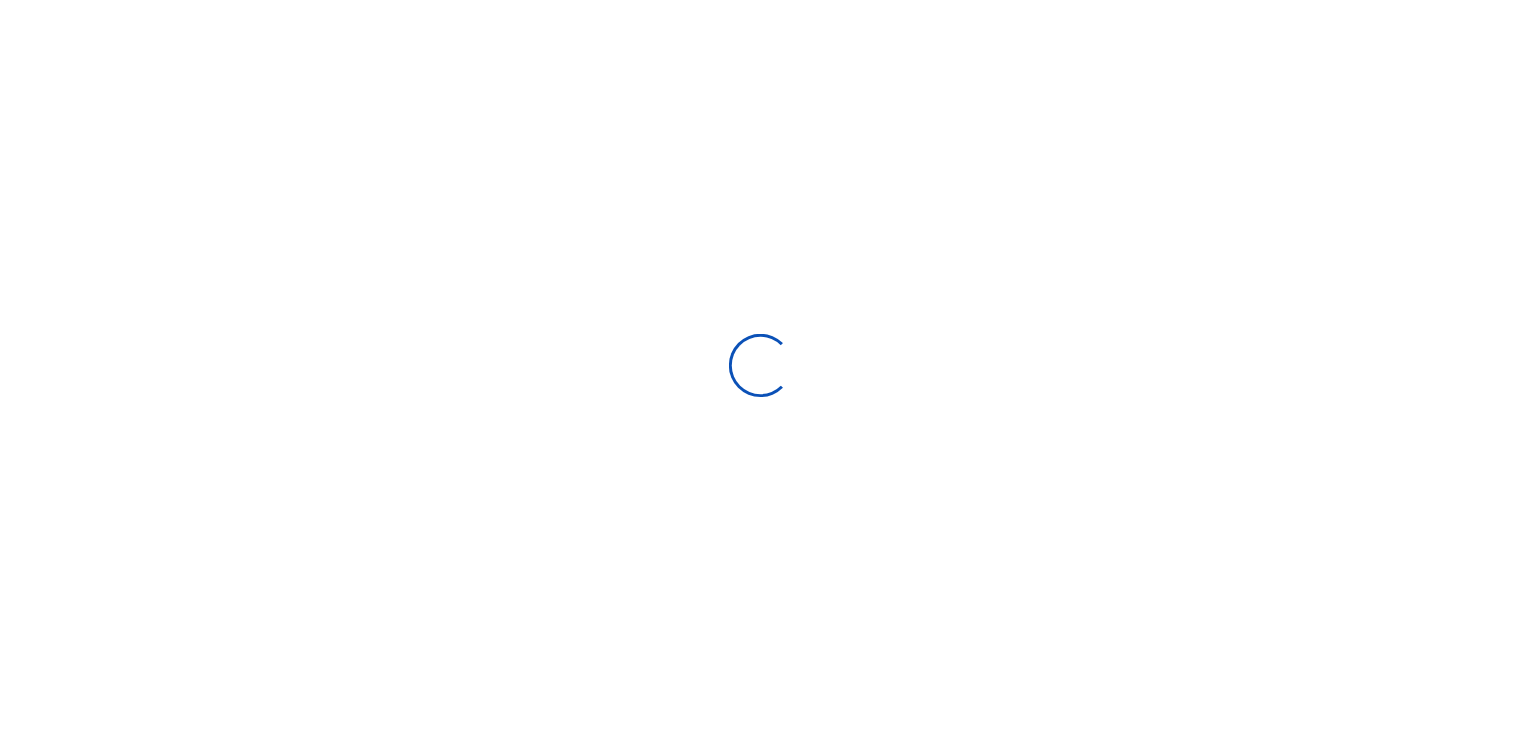 scroll, scrollTop: 0, scrollLeft: 0, axis: both 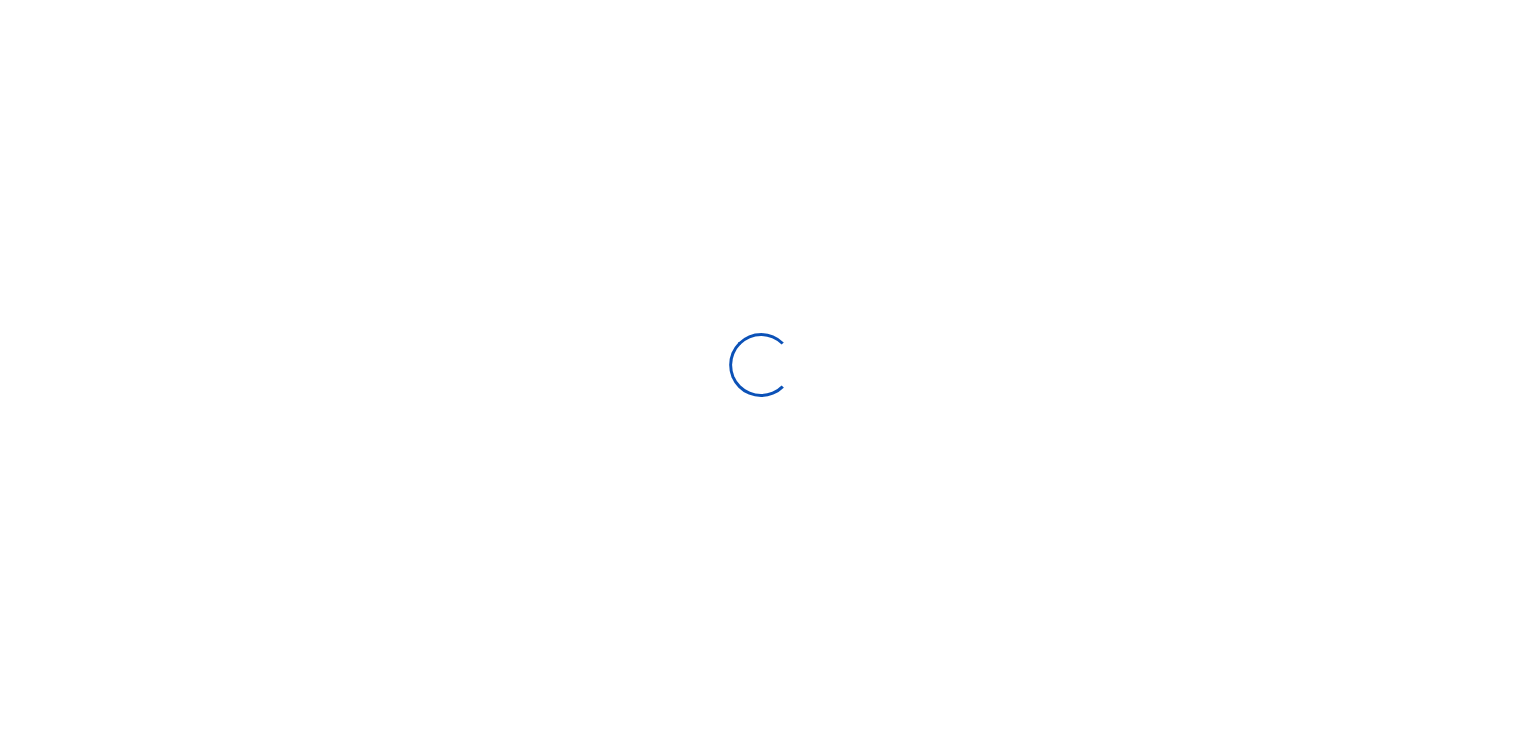 select on "Loading bundles" 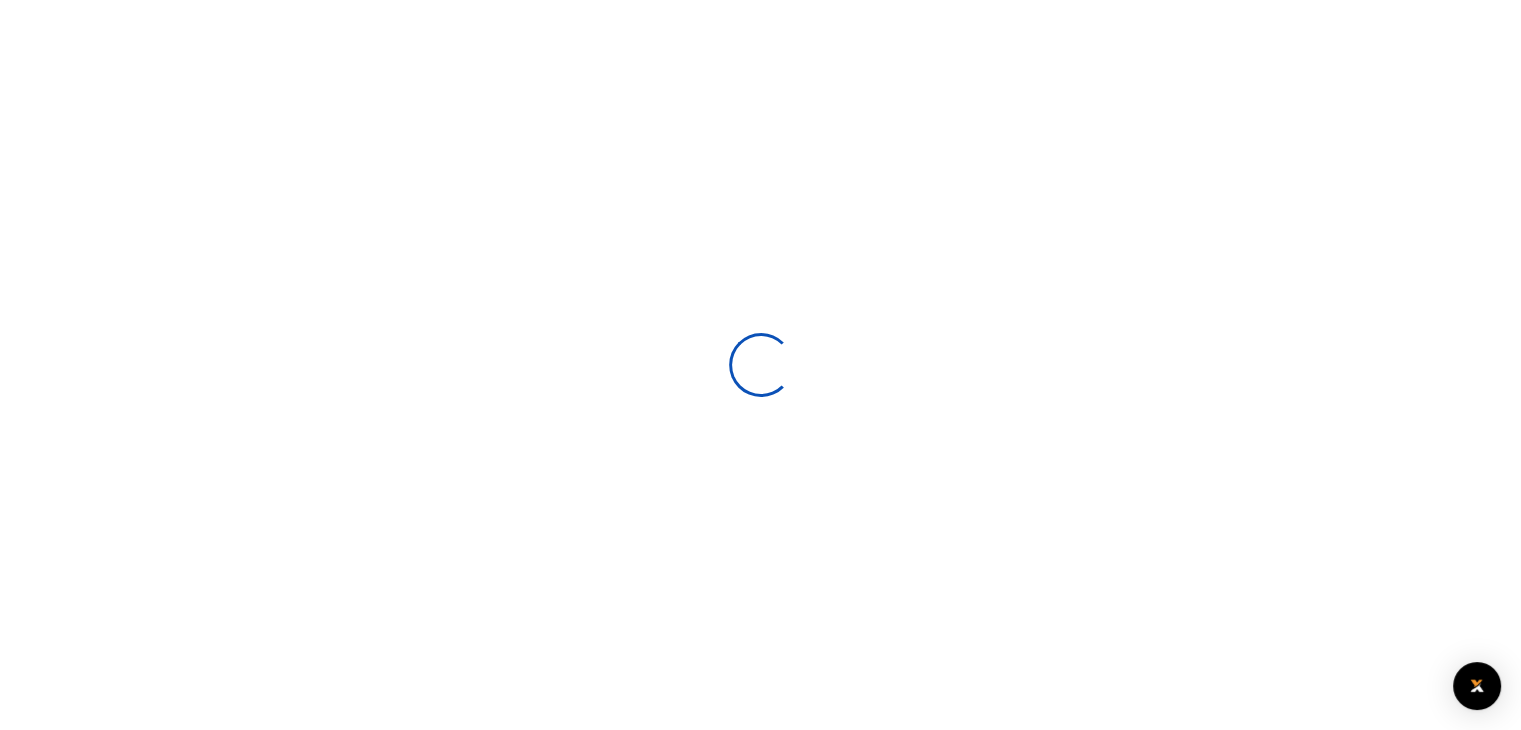 scroll, scrollTop: 136, scrollLeft: 0, axis: vertical 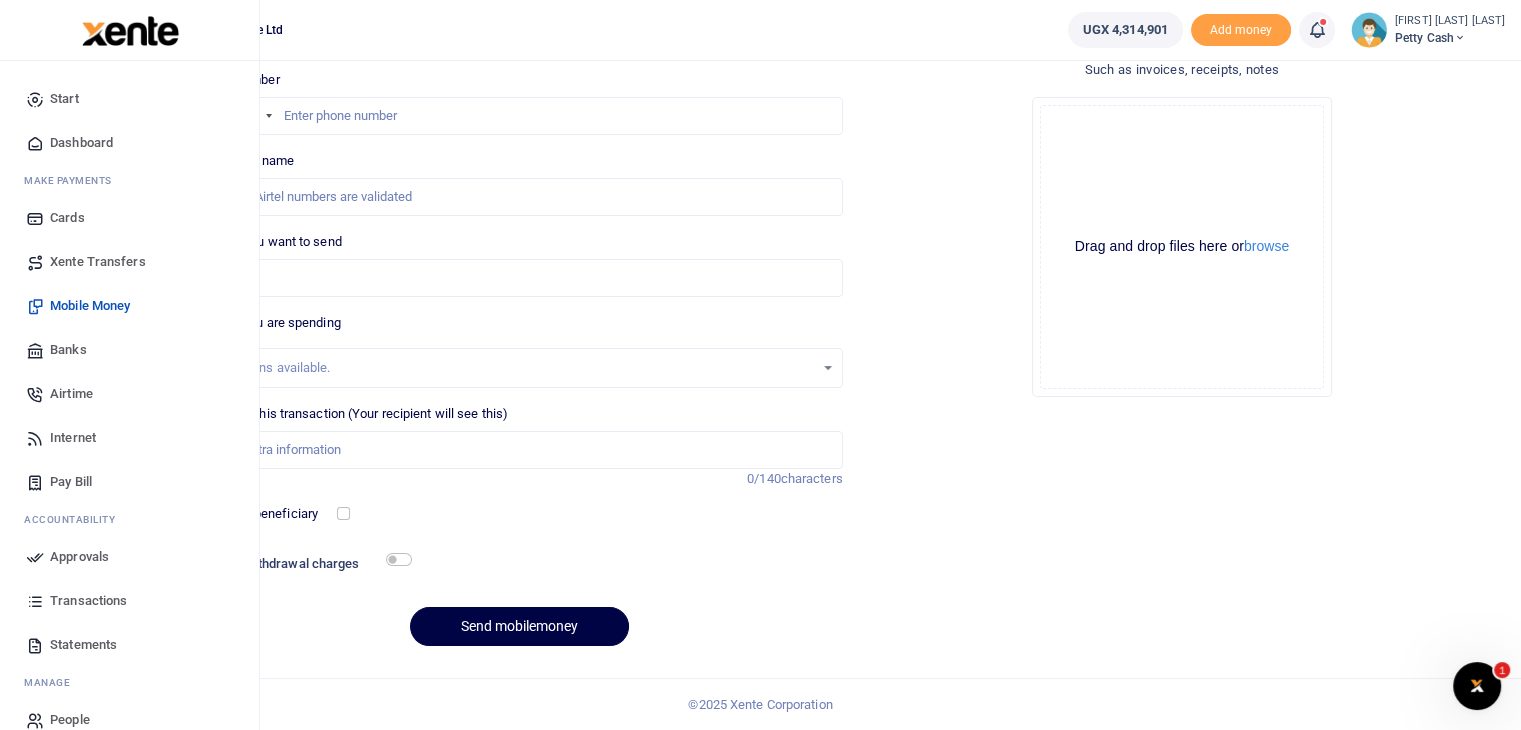 click on "Approvals" at bounding box center [79, 557] 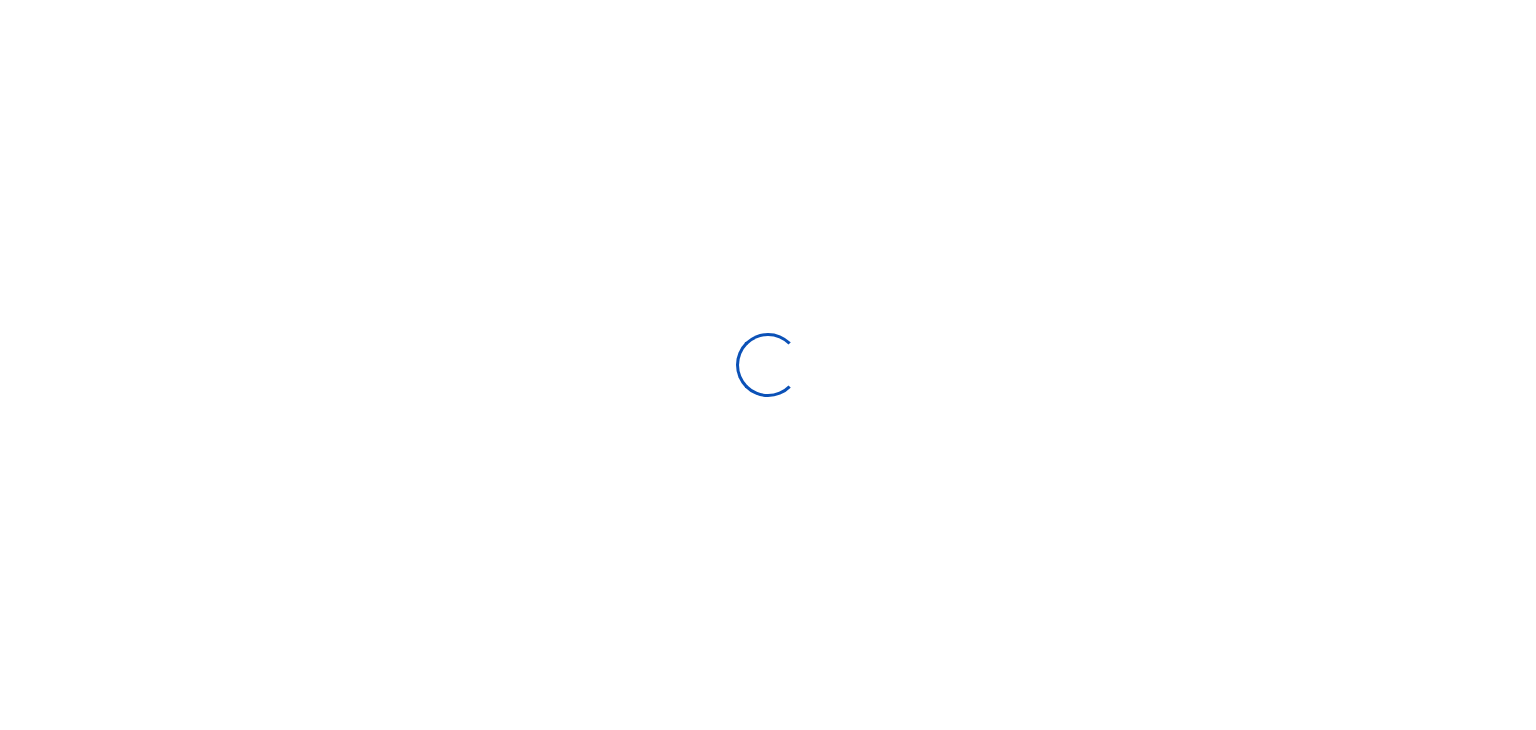 scroll, scrollTop: 0, scrollLeft: 0, axis: both 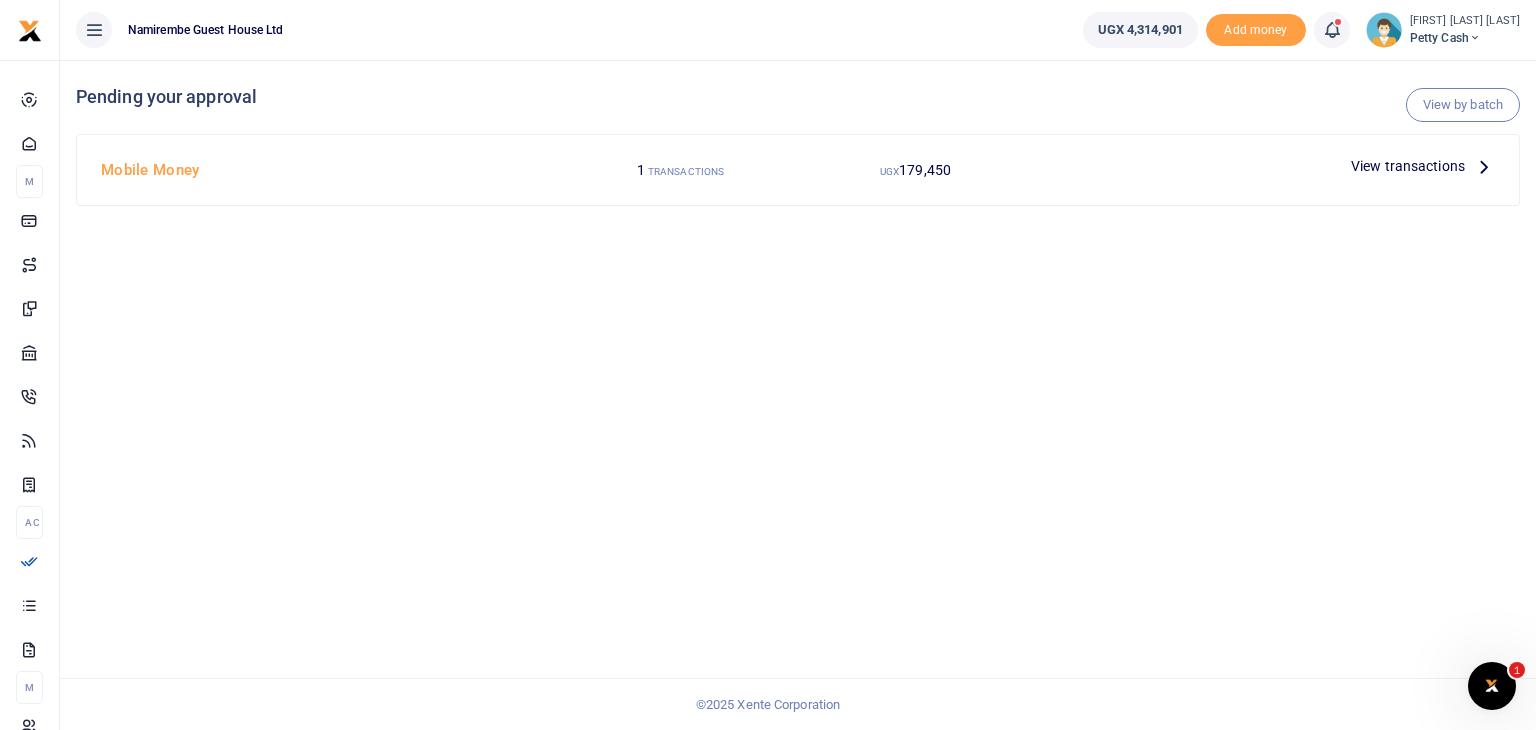 click on "View transactions" at bounding box center [1423, 166] 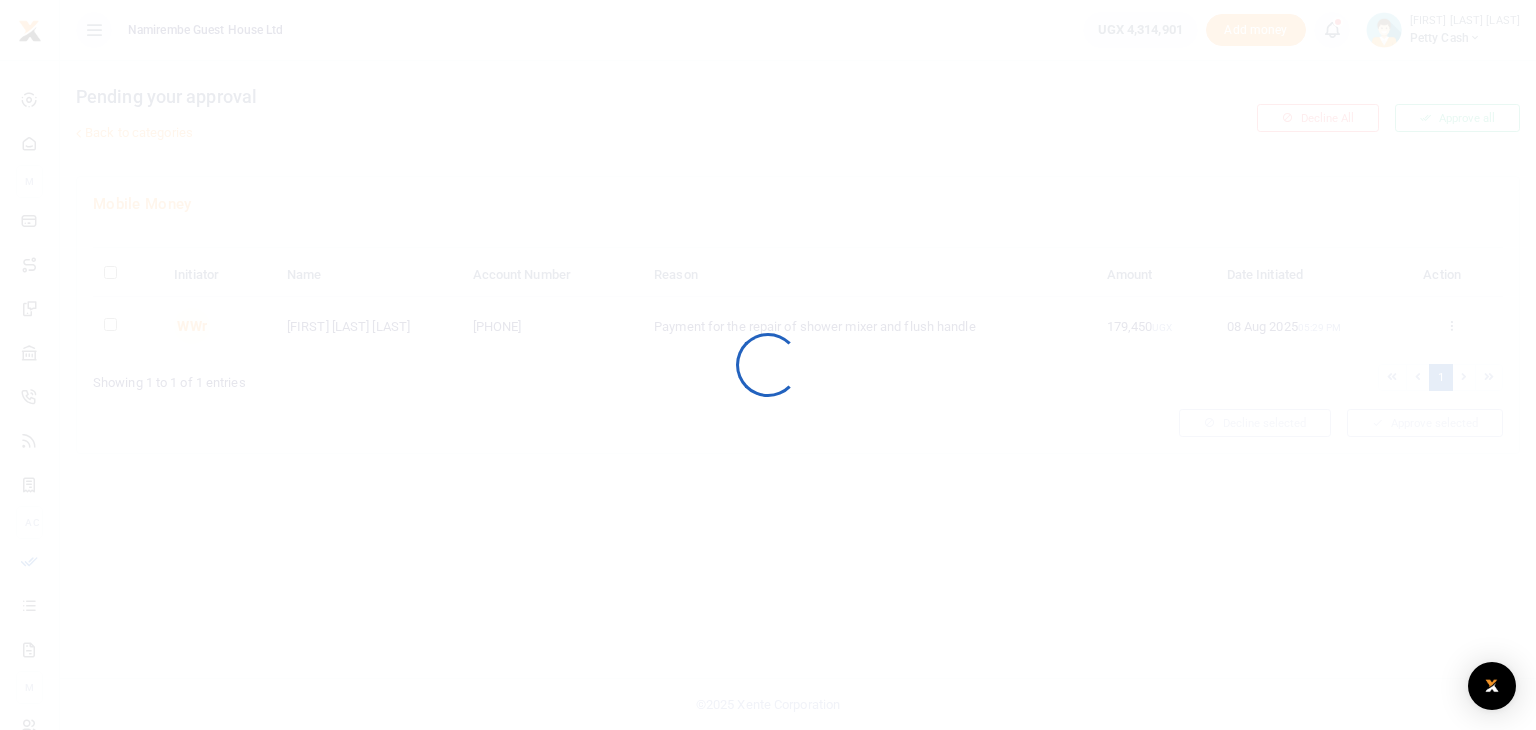 scroll, scrollTop: 0, scrollLeft: 0, axis: both 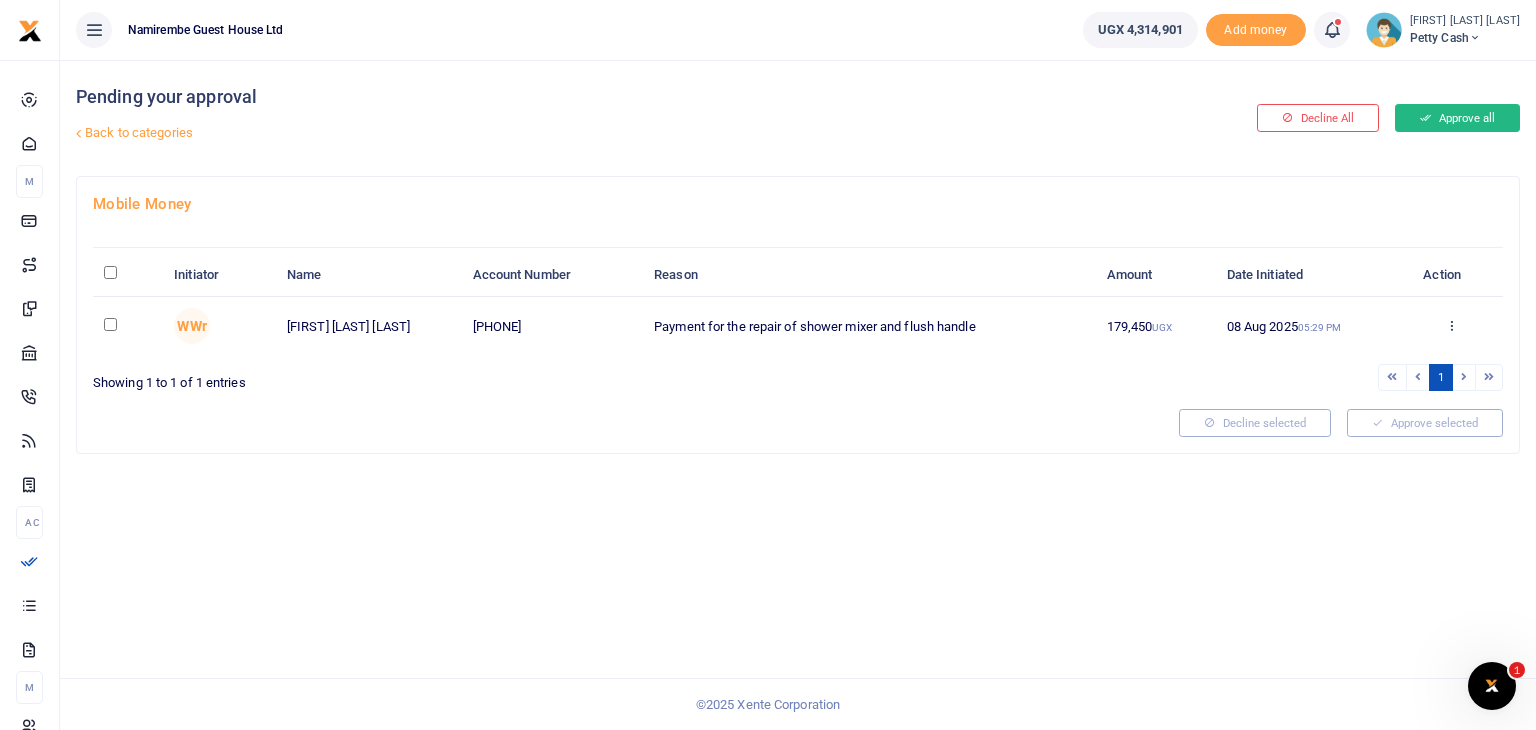 click on "Approve all" at bounding box center (1457, 118) 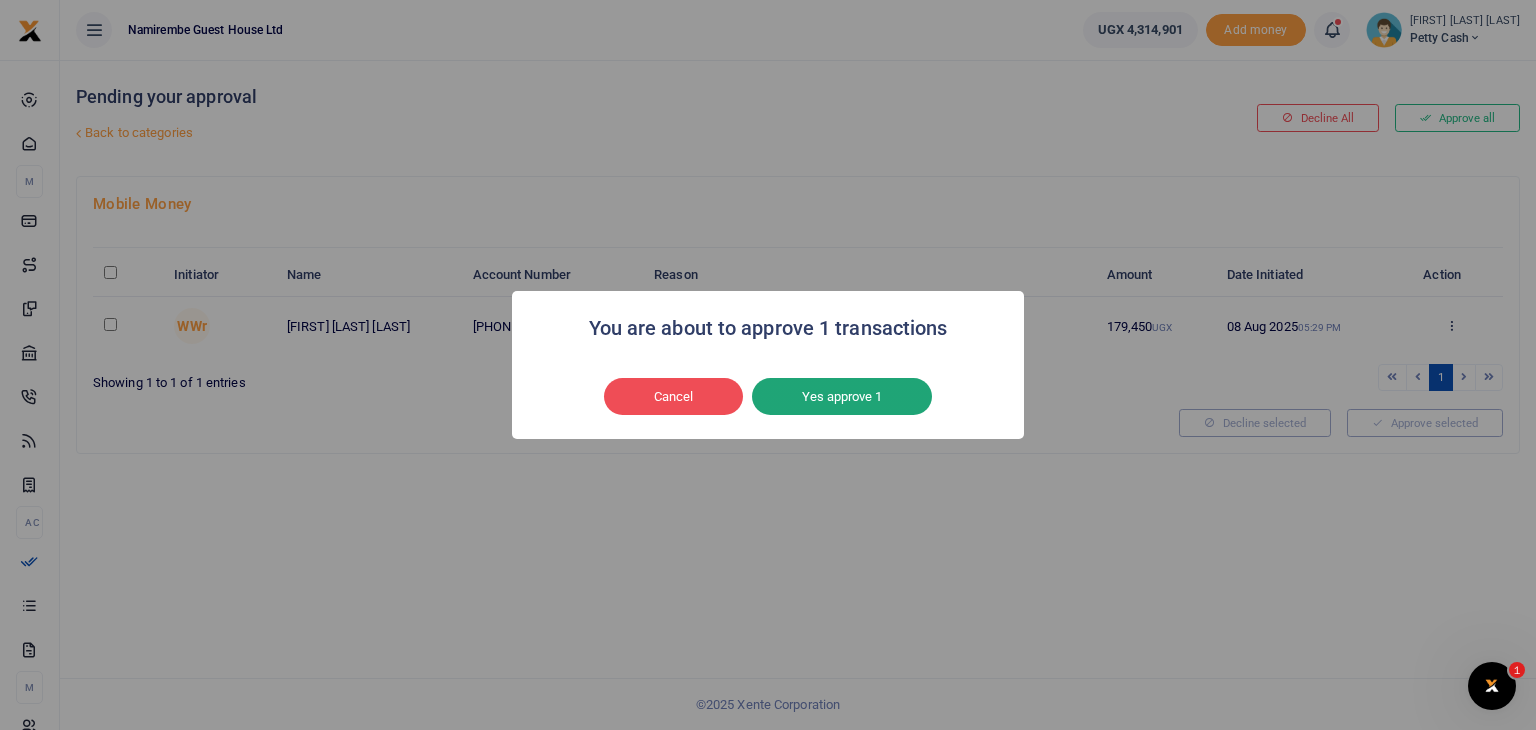 click on "Yes approve 1" at bounding box center [842, 397] 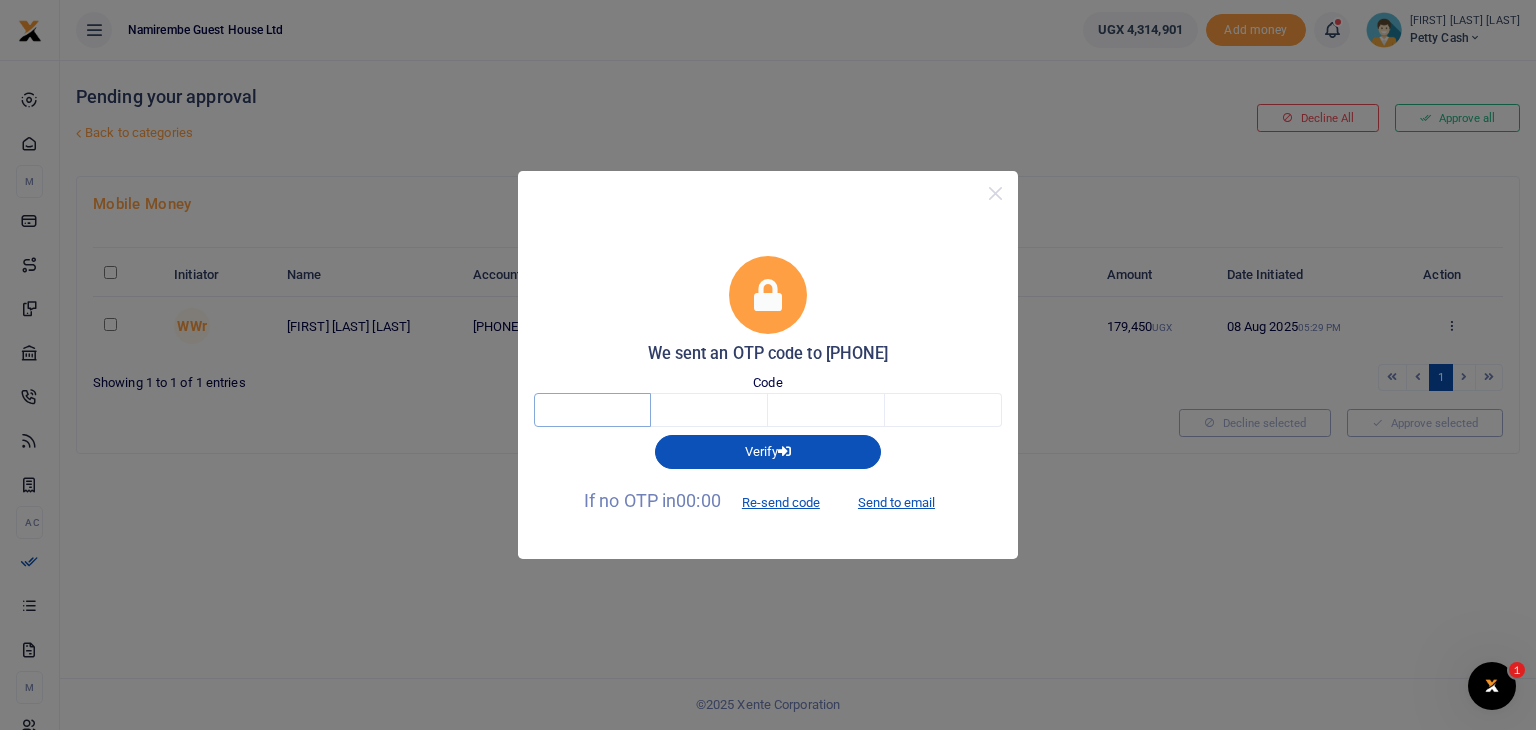 click at bounding box center (592, 410) 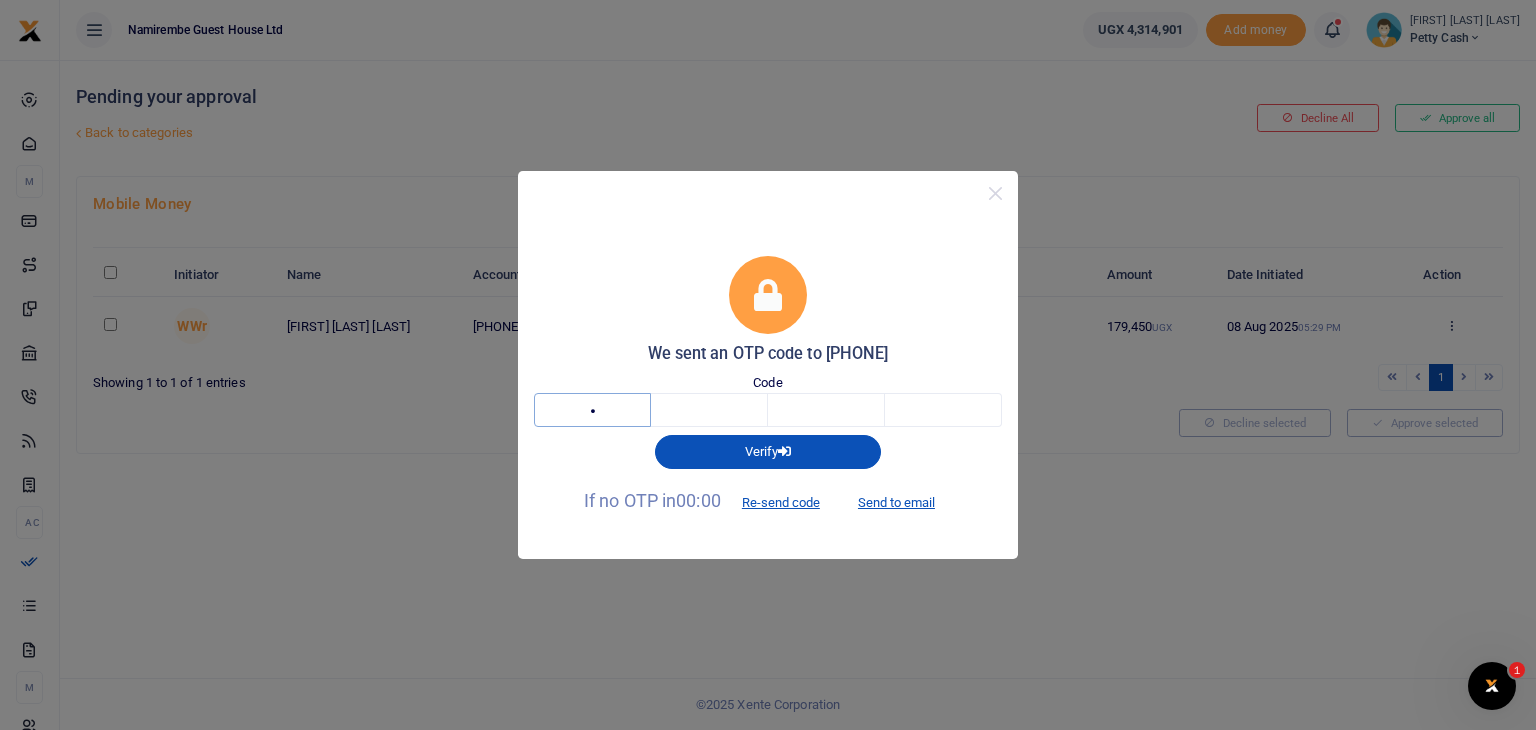 type on "8" 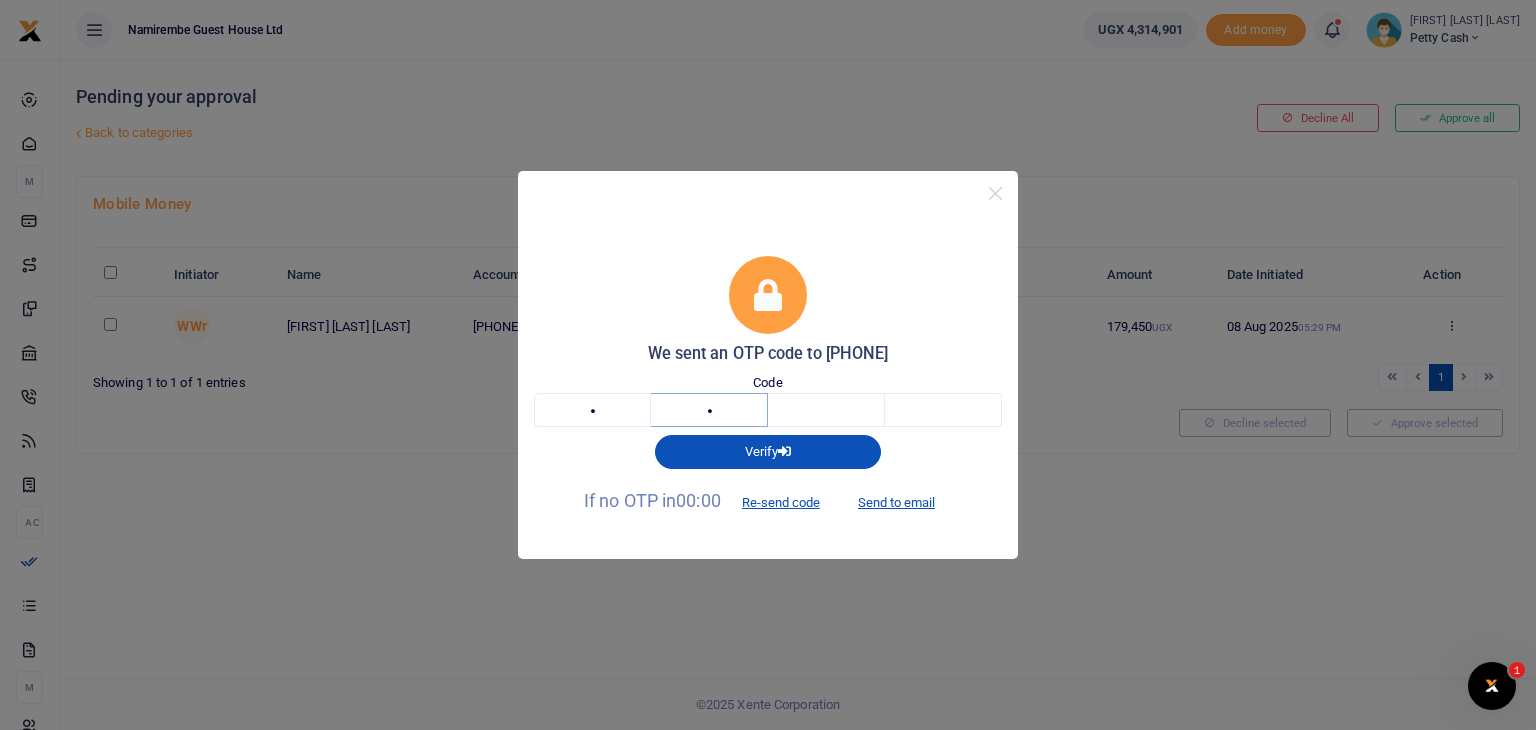 type on "6" 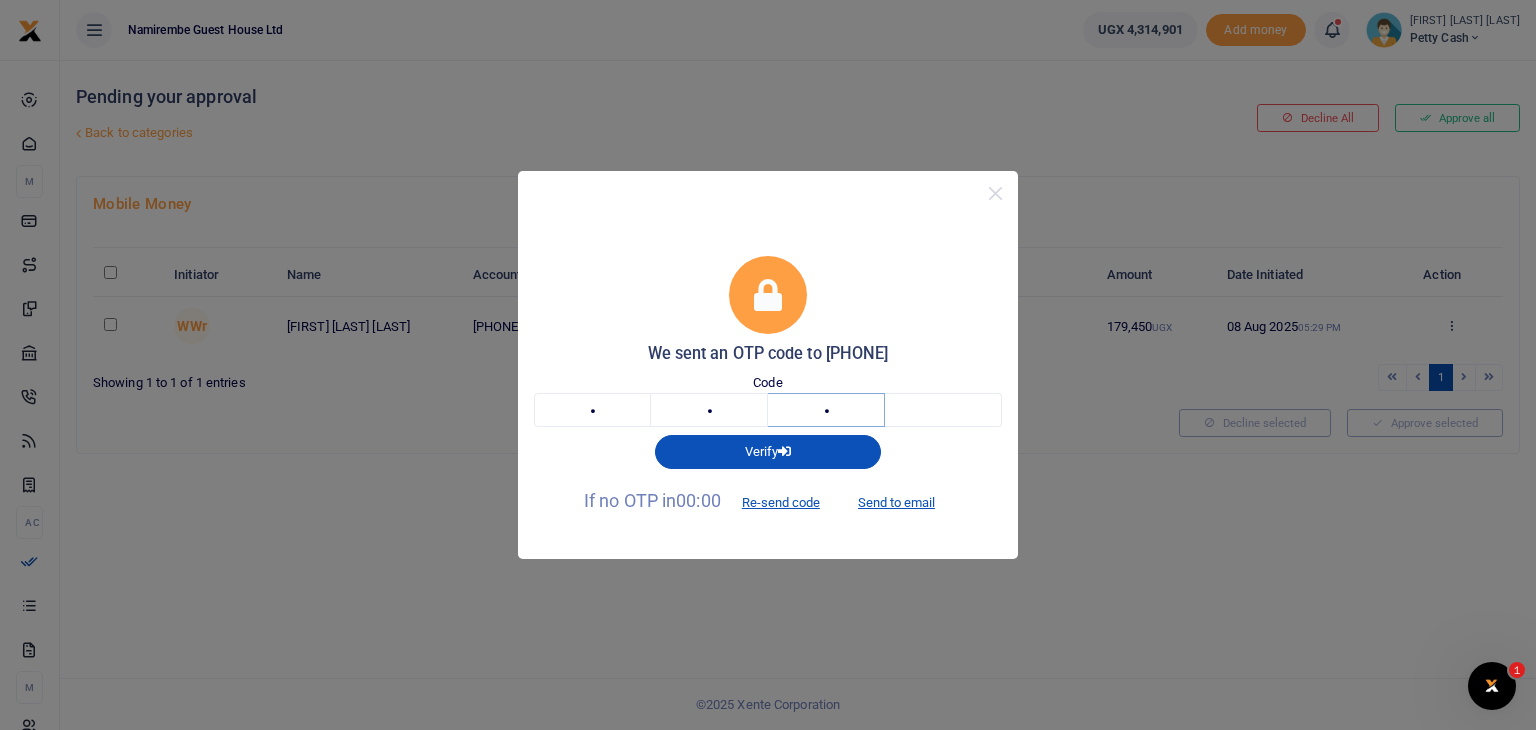 type on "2" 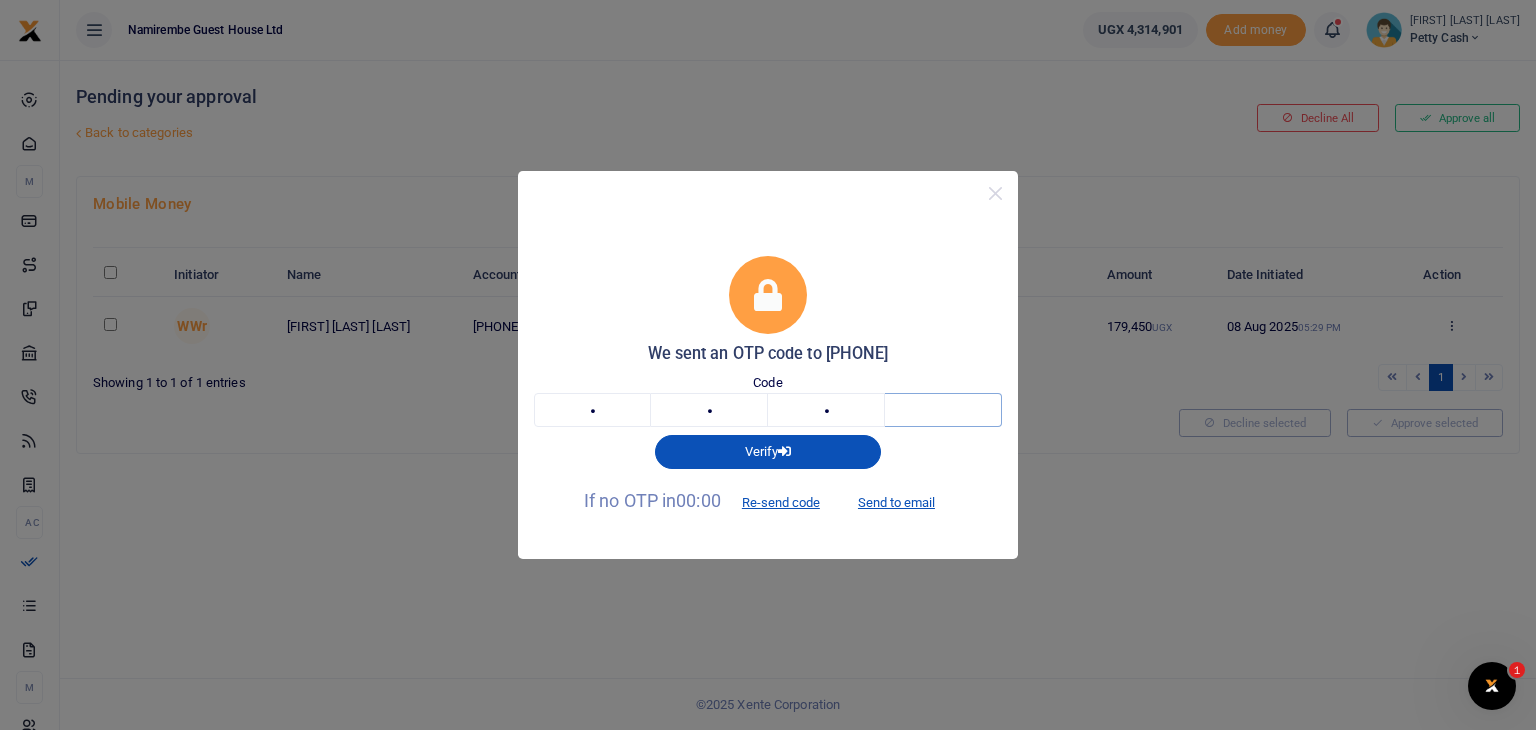type on "1" 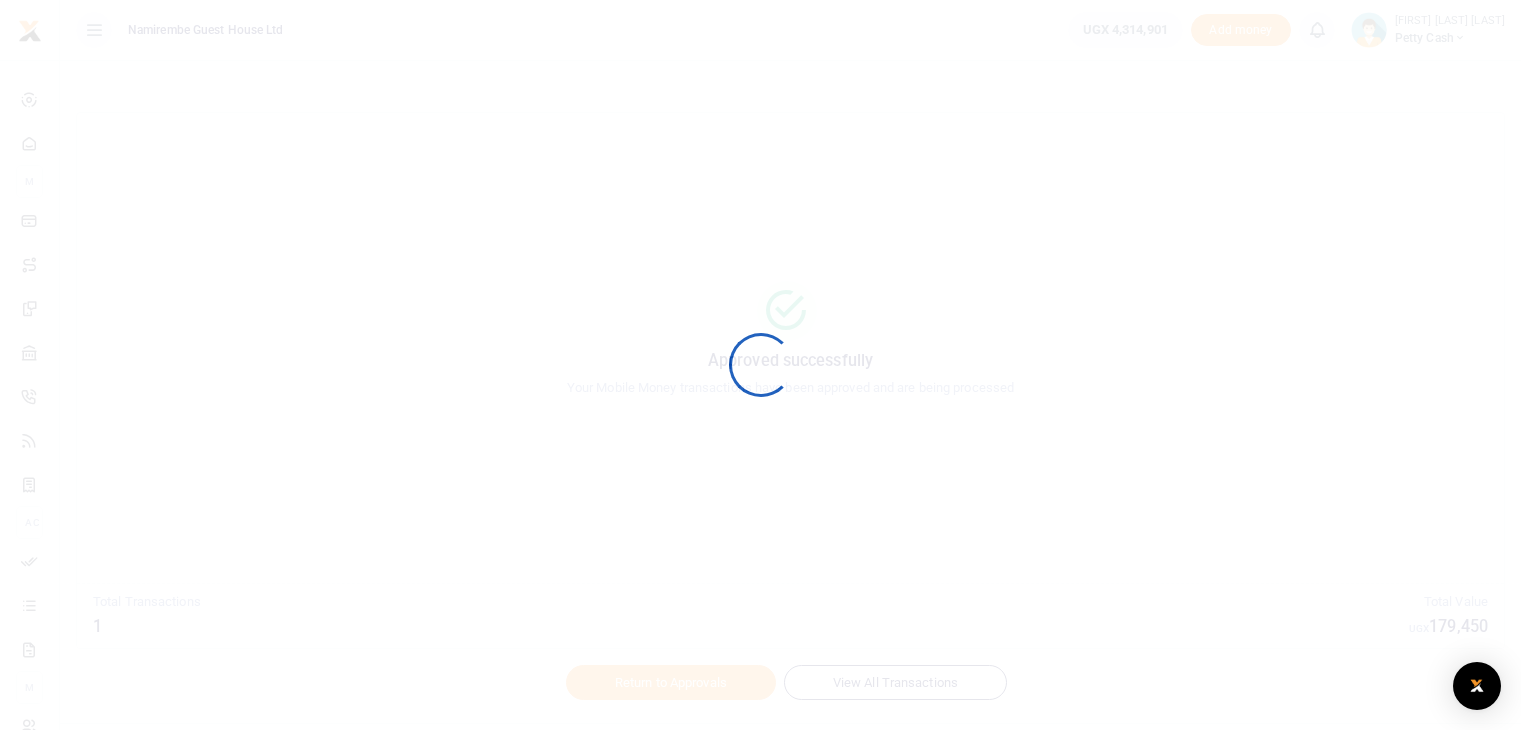 scroll, scrollTop: 0, scrollLeft: 0, axis: both 